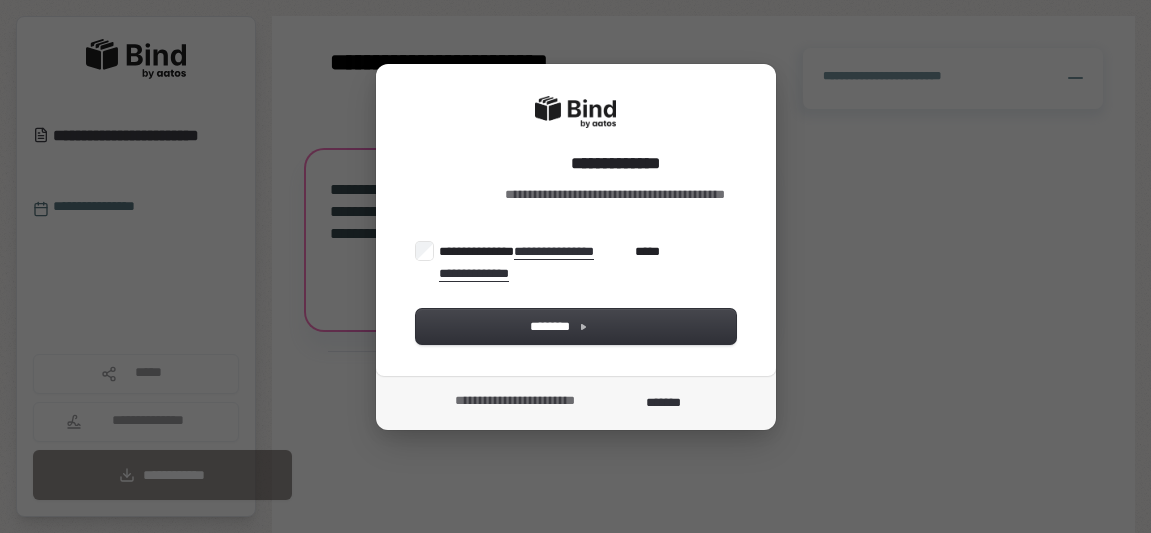 scroll, scrollTop: 0, scrollLeft: 0, axis: both 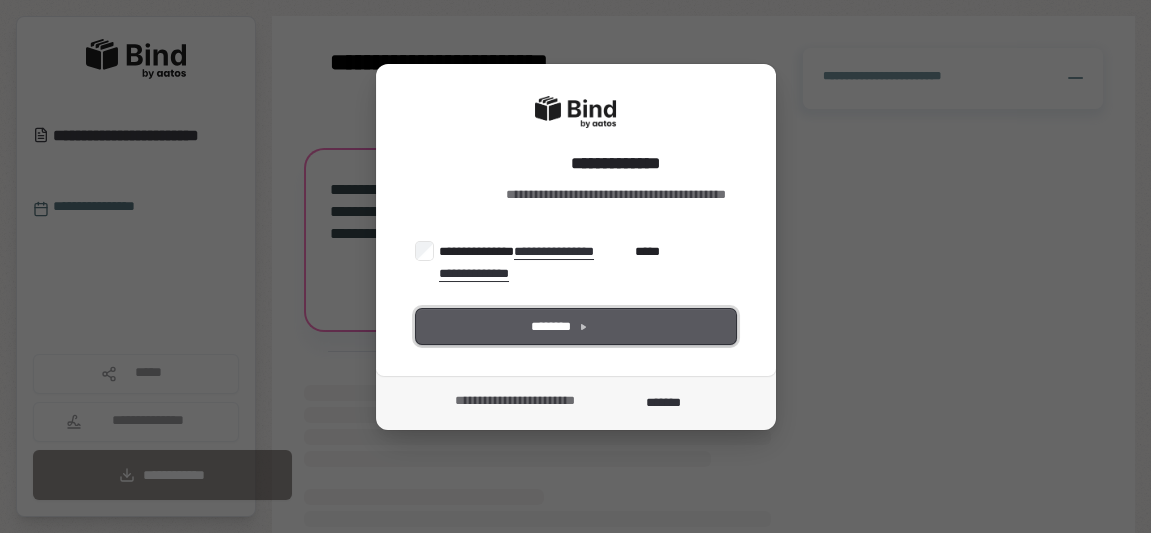 click on "********" at bounding box center (575, 326) 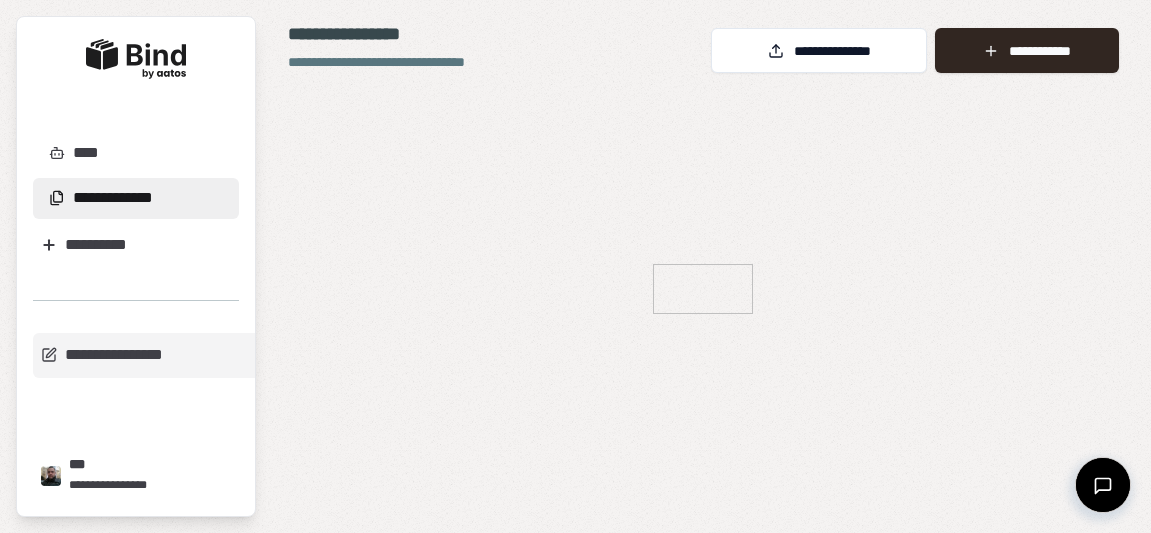 scroll, scrollTop: 0, scrollLeft: 0, axis: both 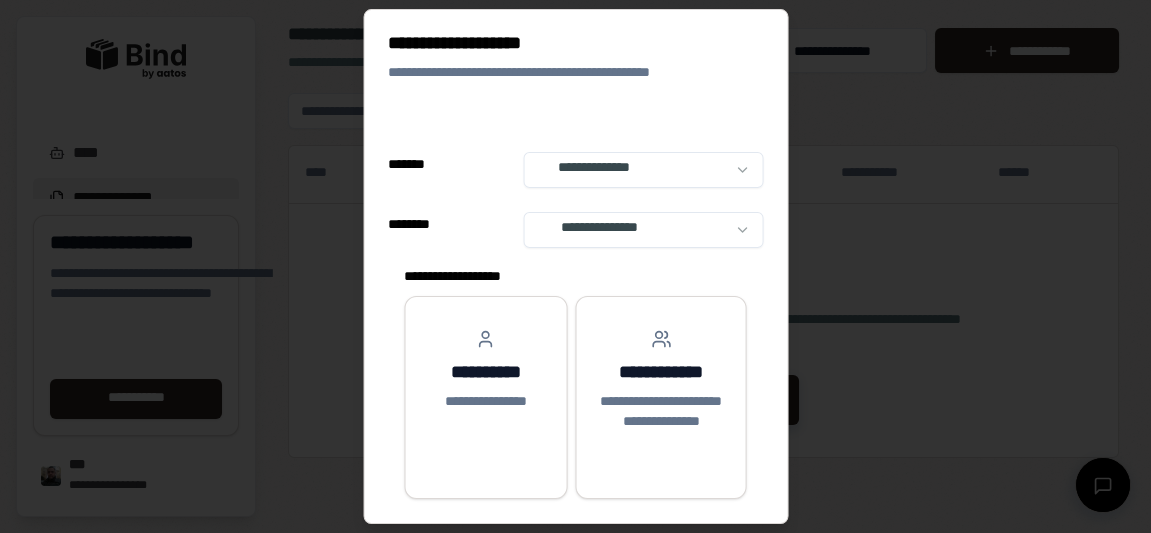 select on "**" 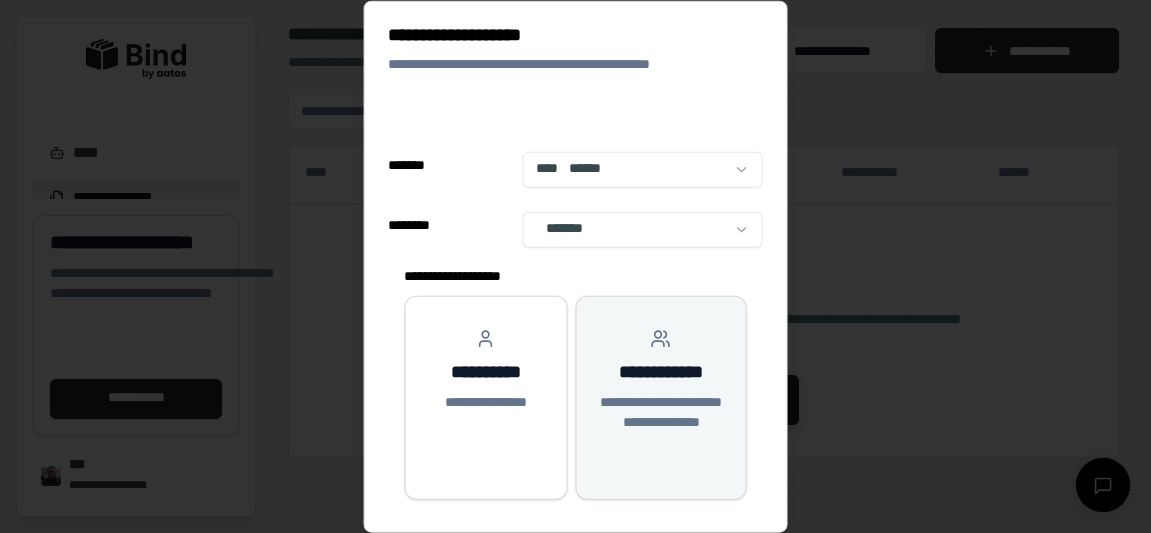 scroll, scrollTop: 32, scrollLeft: 0, axis: vertical 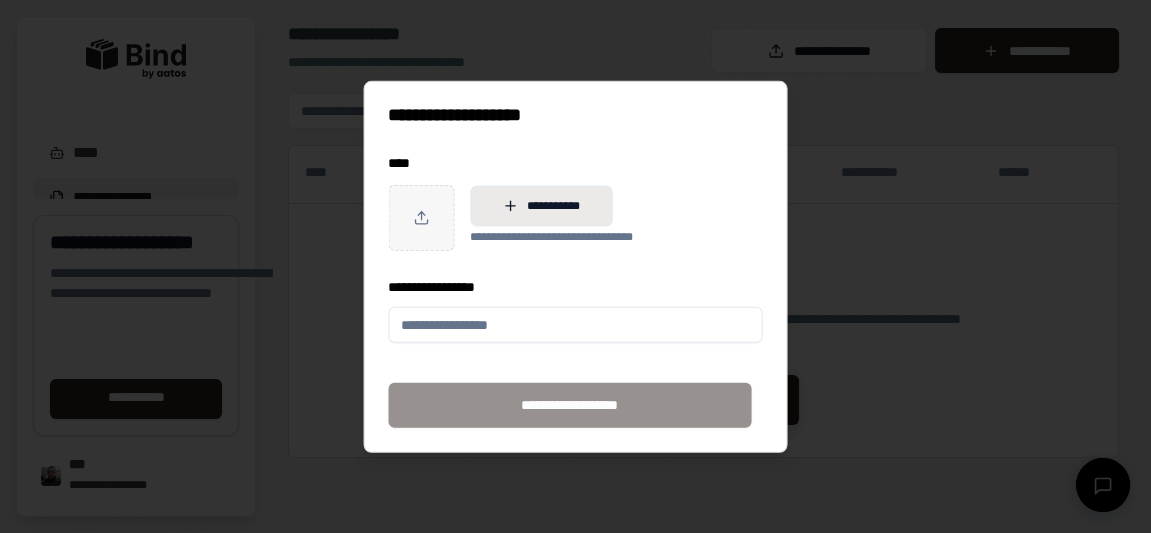 click on "**********" at bounding box center [541, 206] 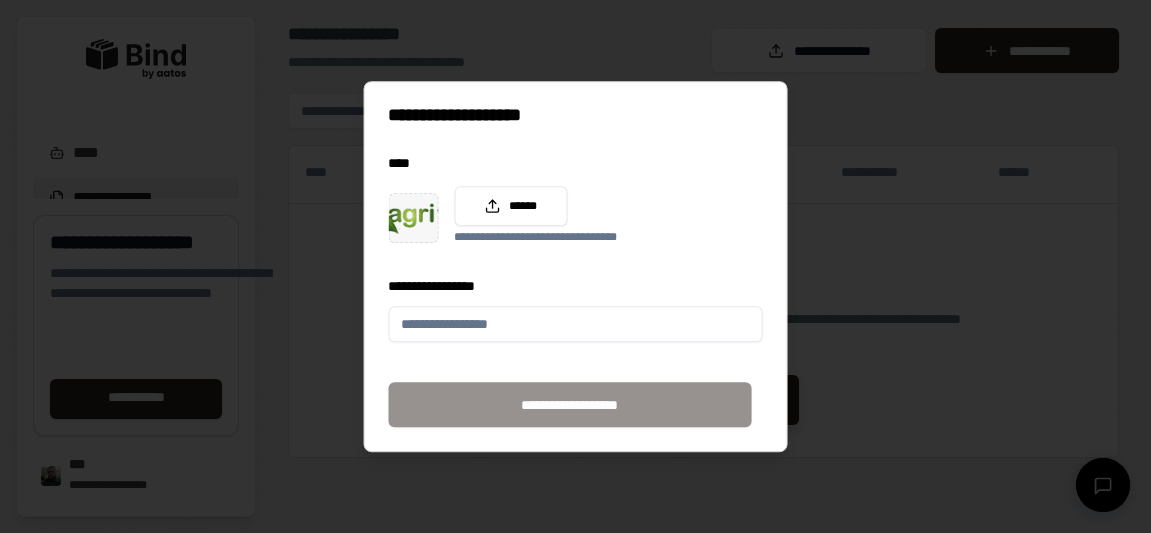 click on "**********" at bounding box center [575, 324] 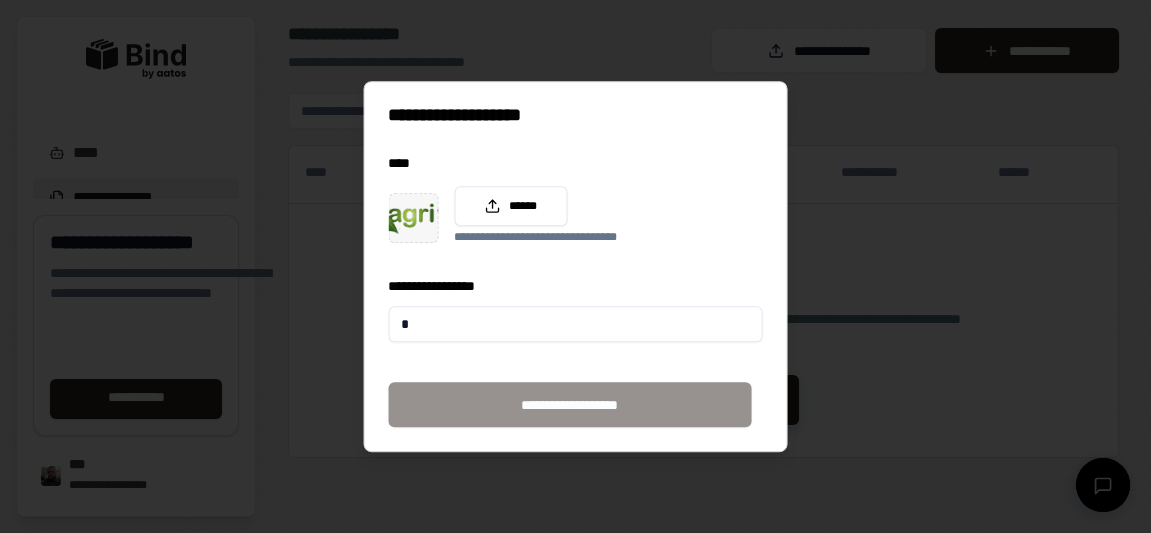 type on "**********" 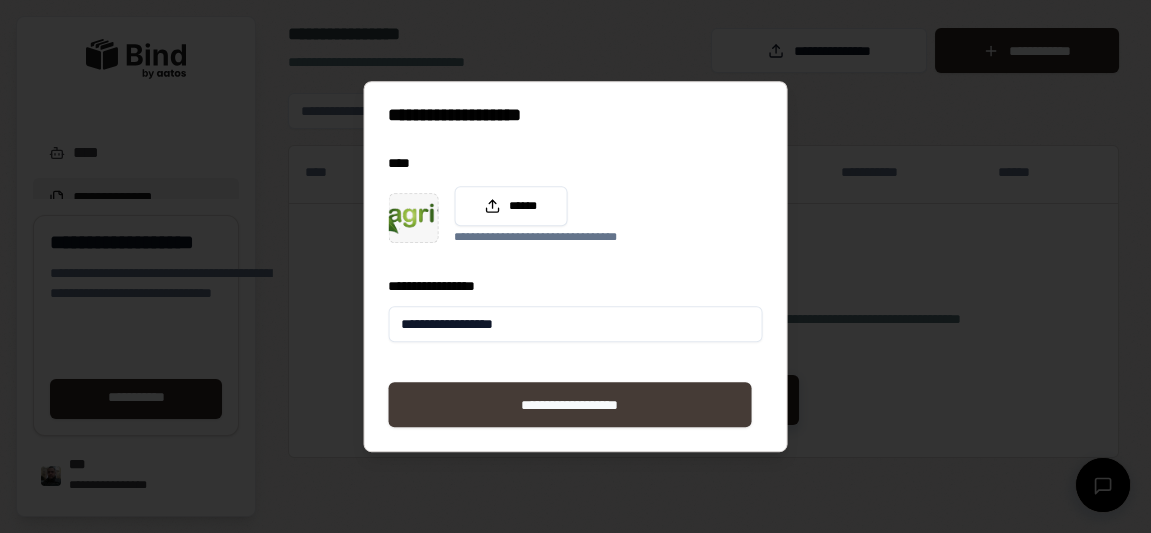 click on "**********" at bounding box center (570, 404) 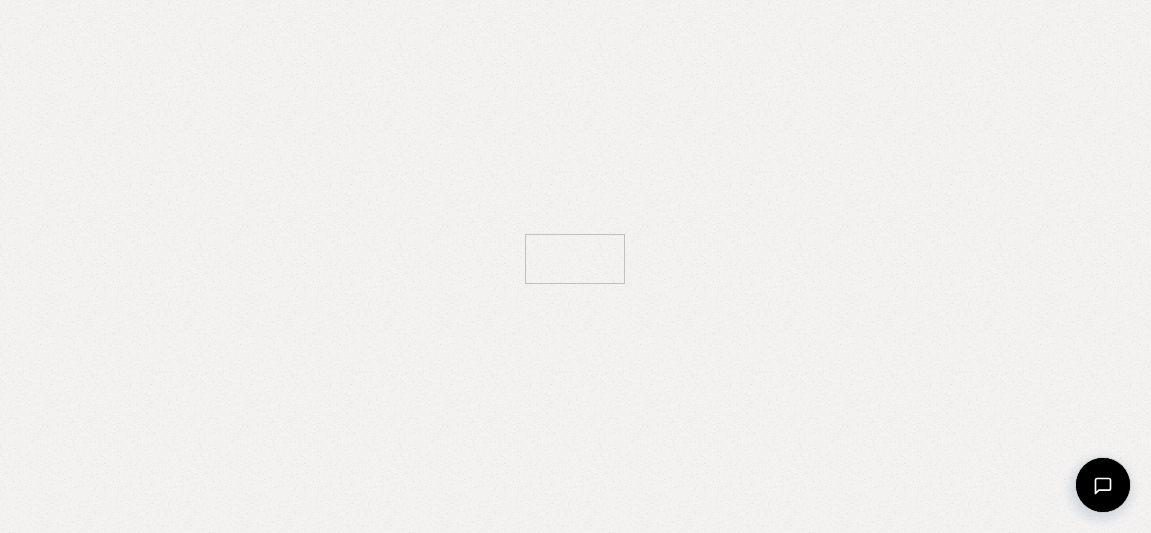 scroll, scrollTop: 0, scrollLeft: 0, axis: both 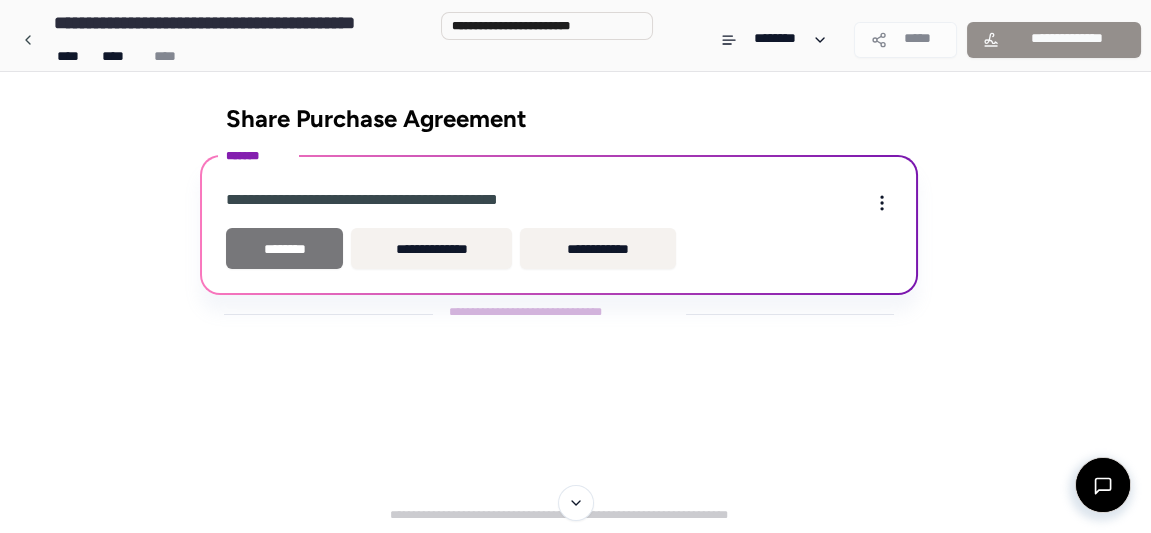 click on "********" at bounding box center [284, 248] 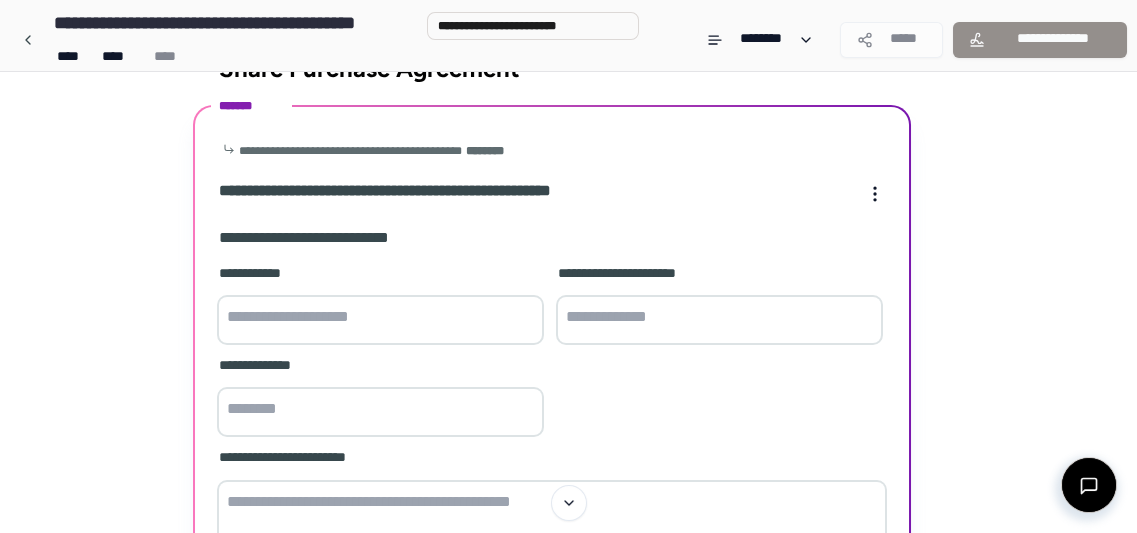 scroll, scrollTop: 90, scrollLeft: 0, axis: vertical 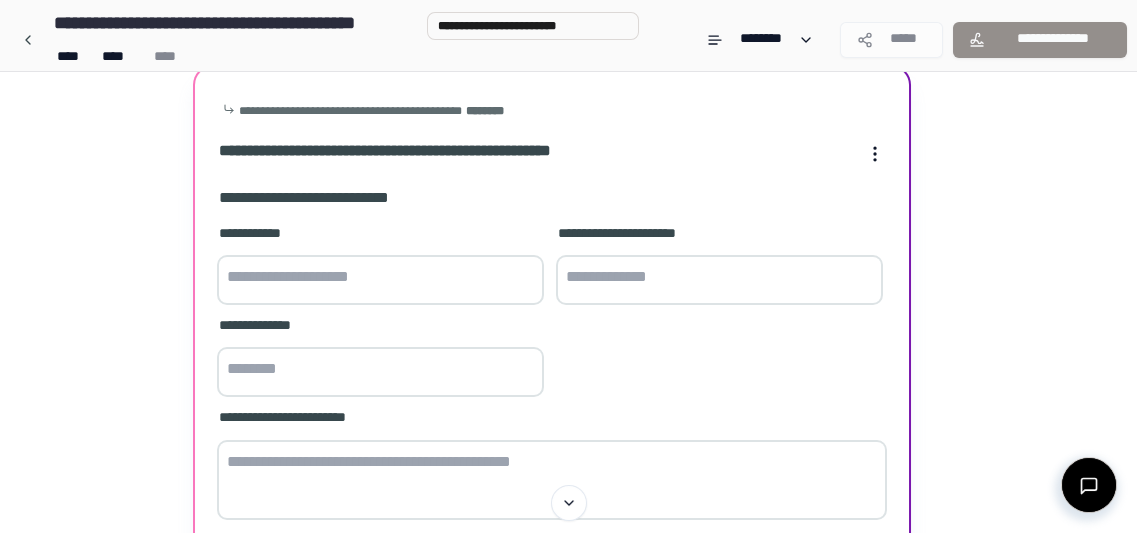 click at bounding box center (380, 280) 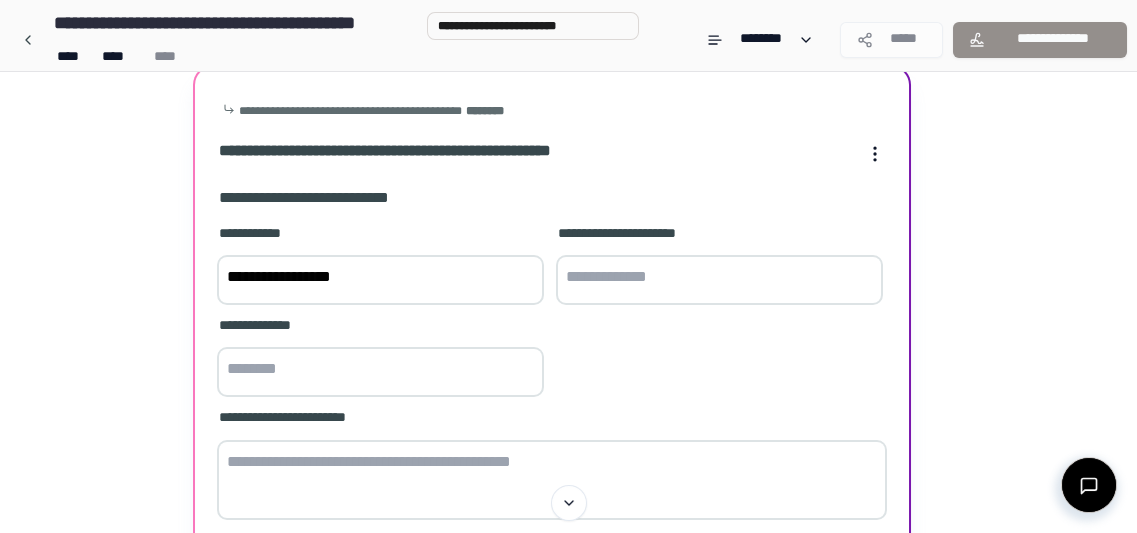 type on "**********" 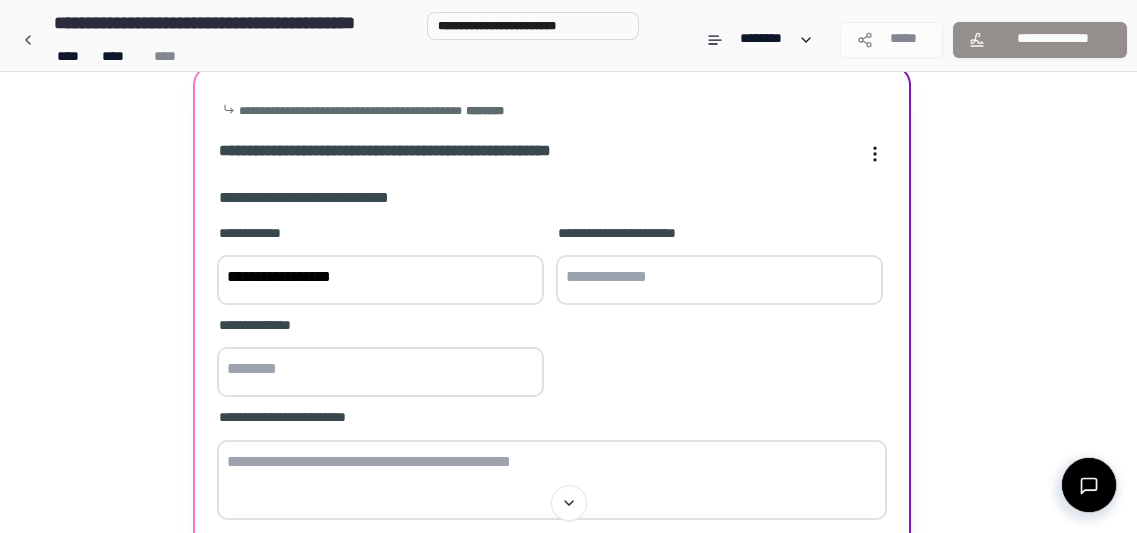 click at bounding box center [719, 280] 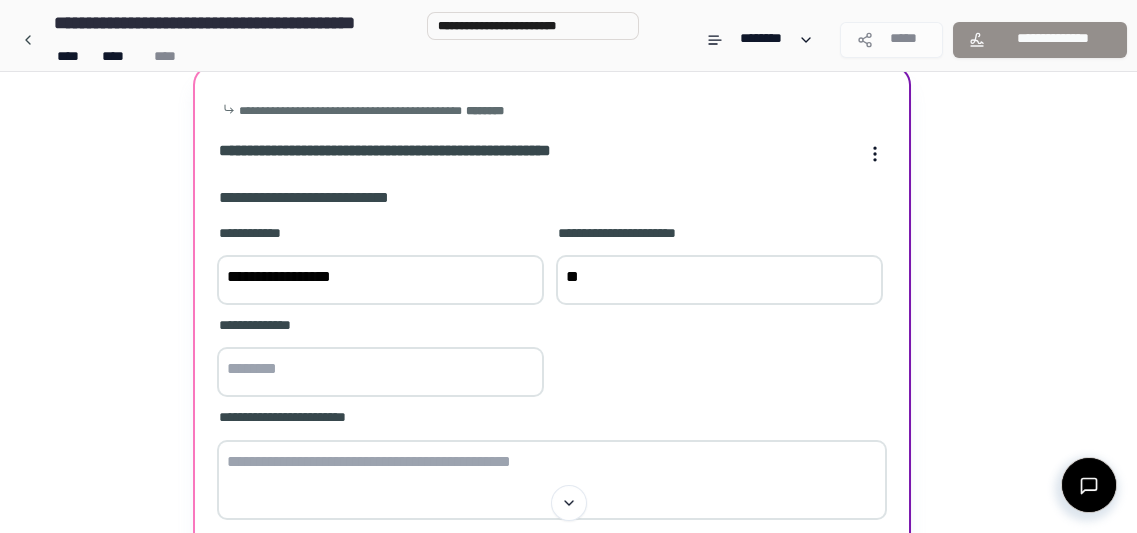 type on "*" 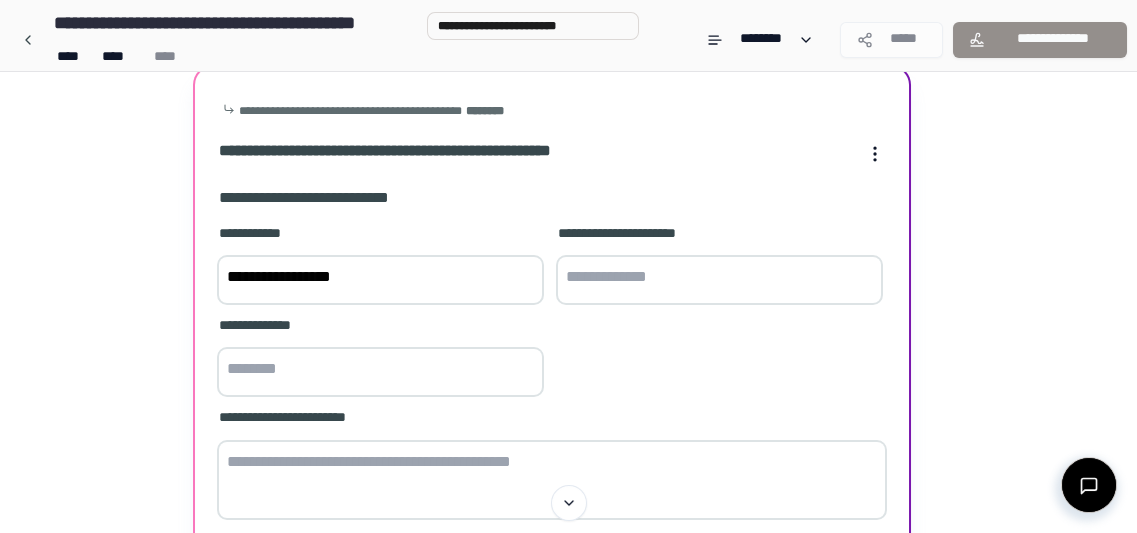 type on "*" 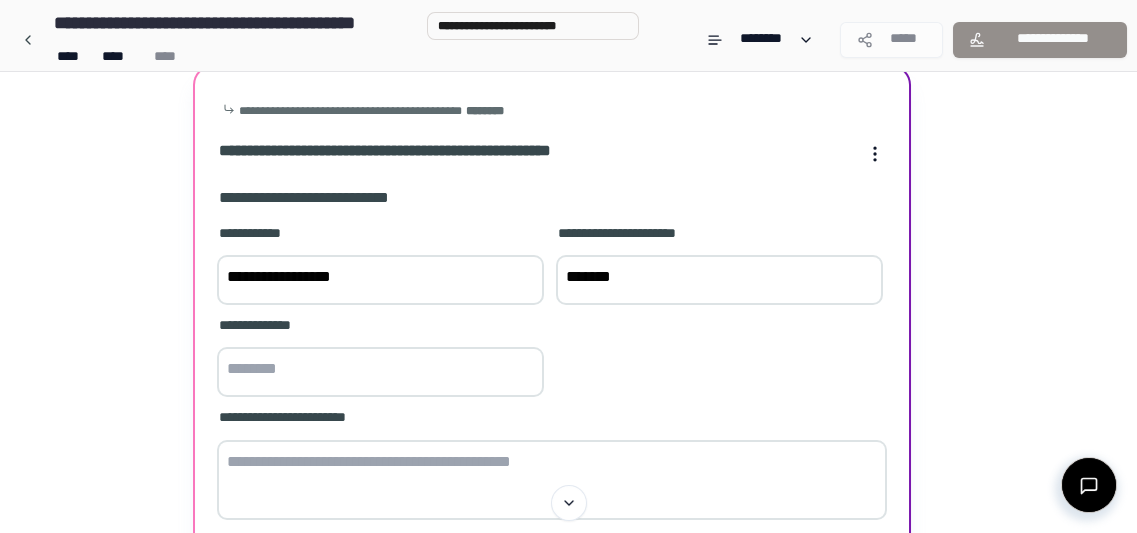 type on "*******" 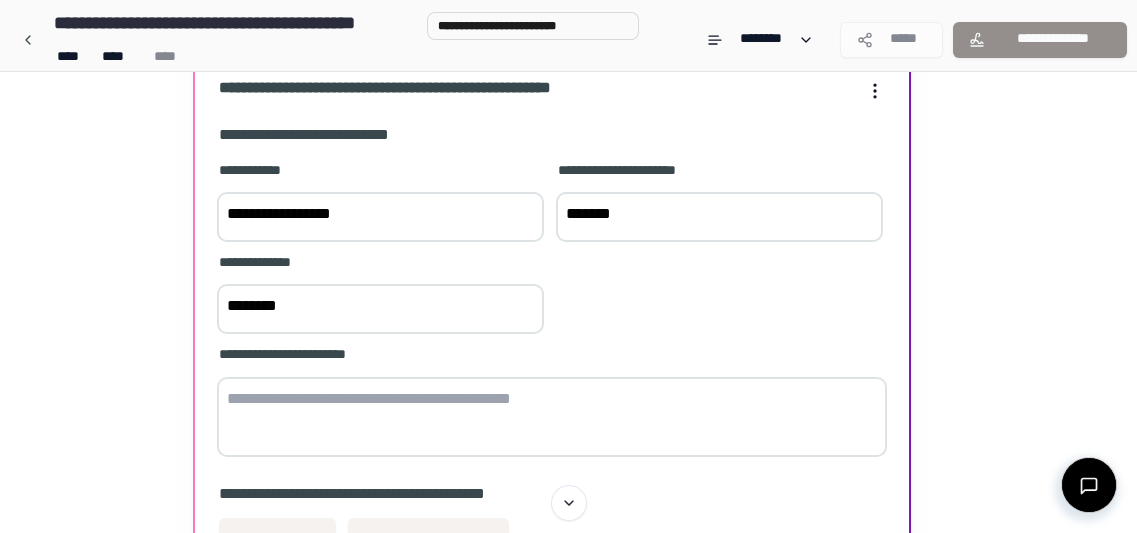 scroll, scrollTop: 181, scrollLeft: 0, axis: vertical 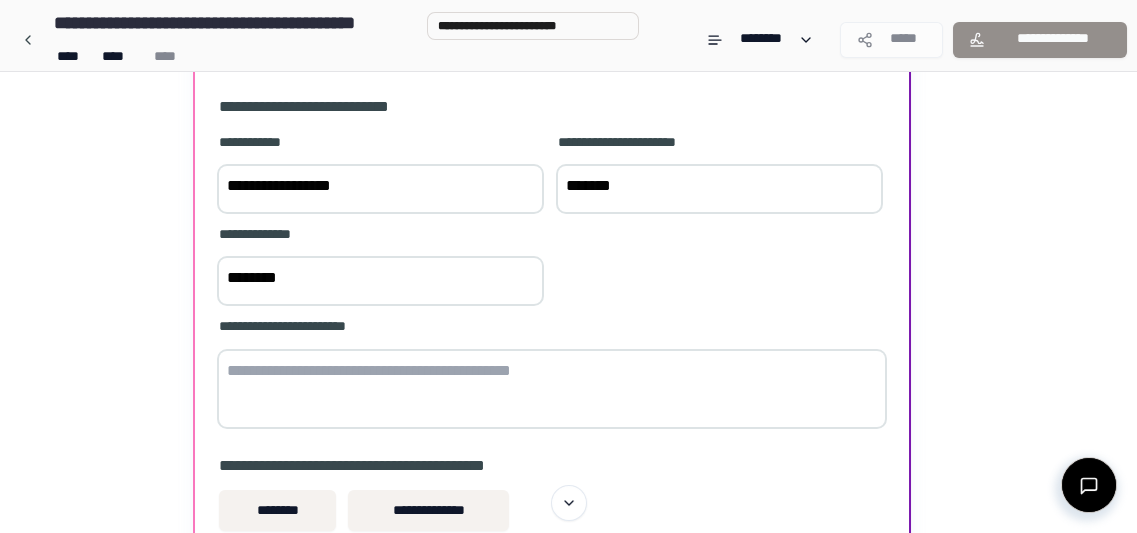 type on "********" 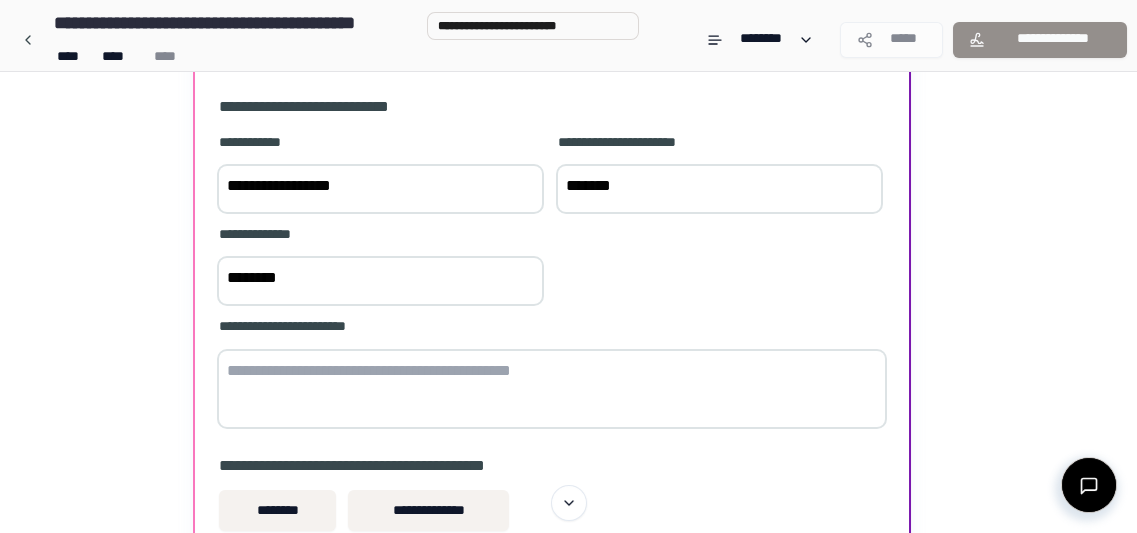 click at bounding box center [552, 389] 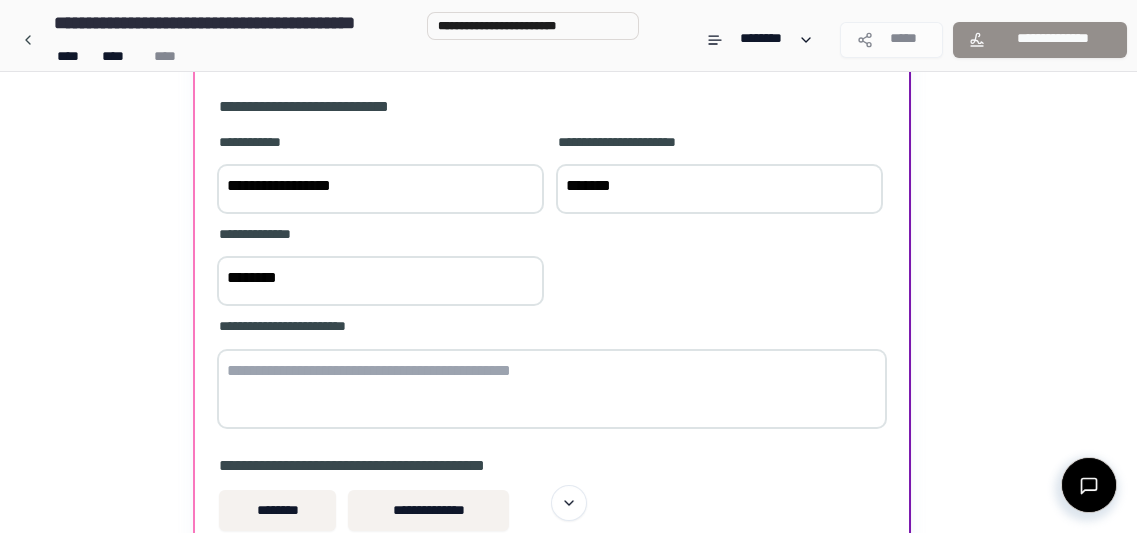 click at bounding box center (552, 389) 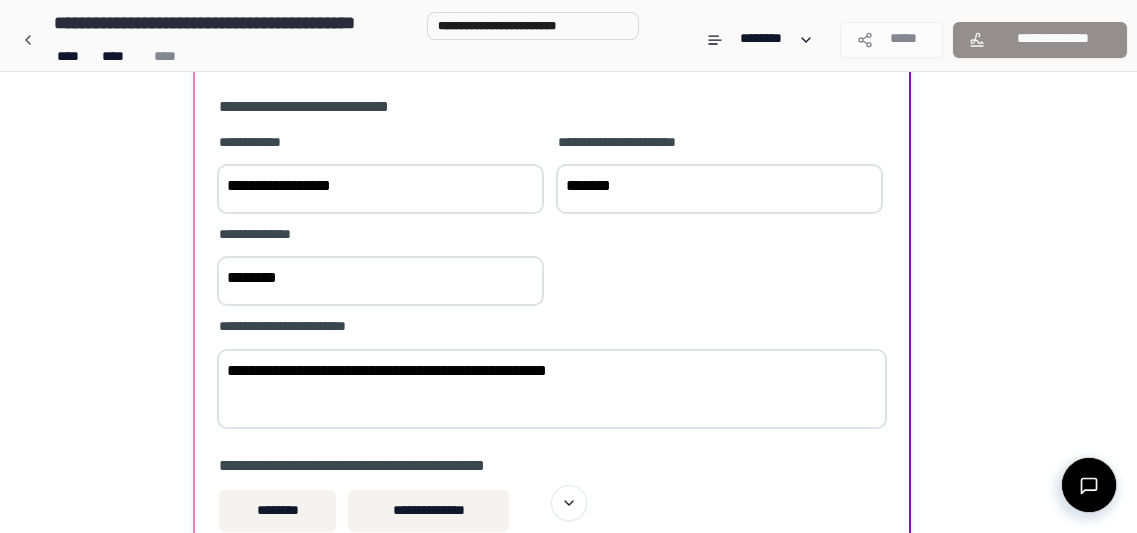 click on "**********" at bounding box center (552, 389) 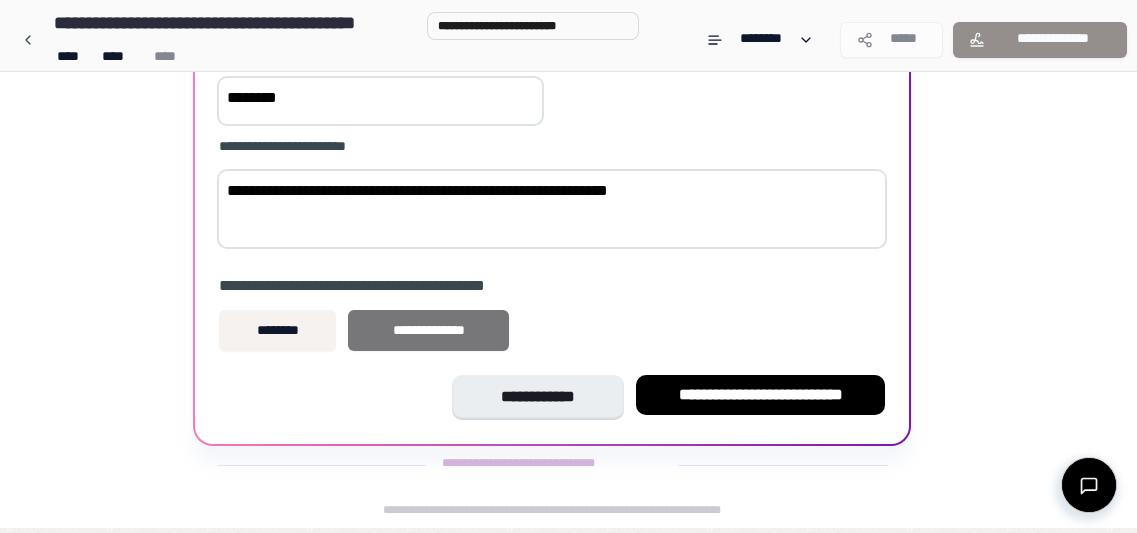 scroll, scrollTop: 363, scrollLeft: 0, axis: vertical 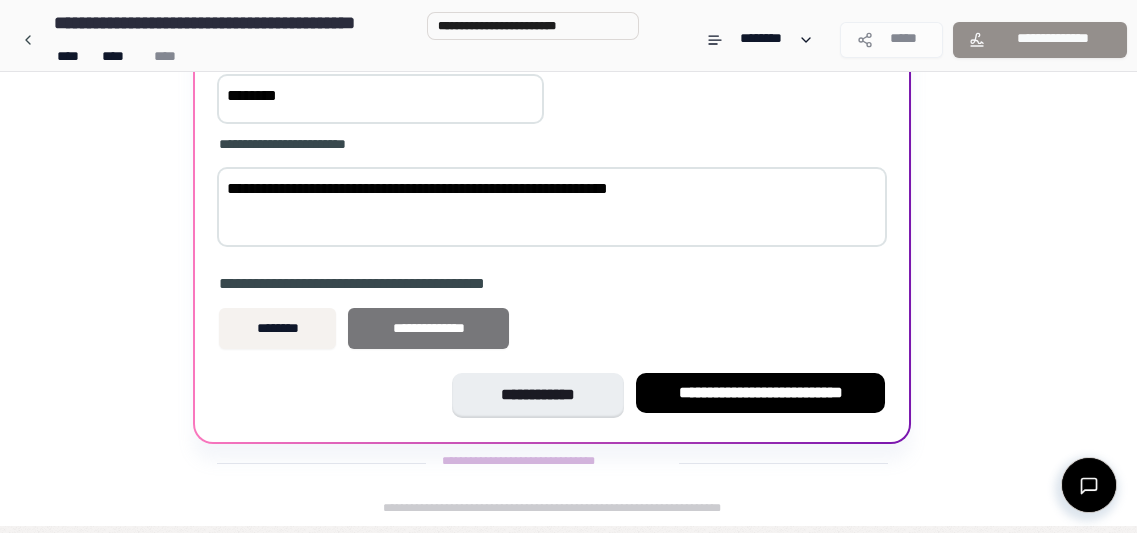 type on "**********" 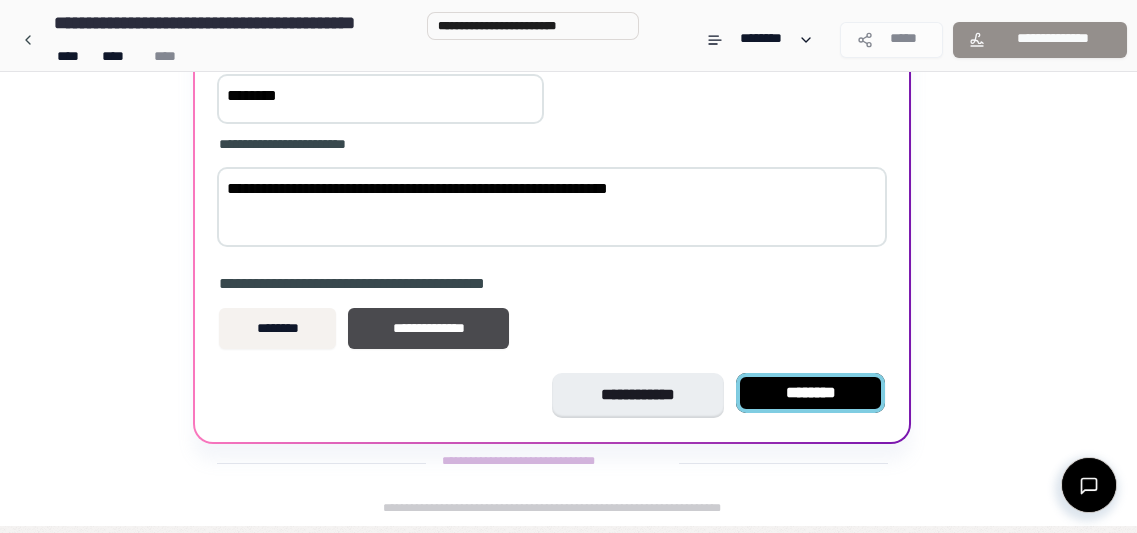 click on "********" at bounding box center [811, 393] 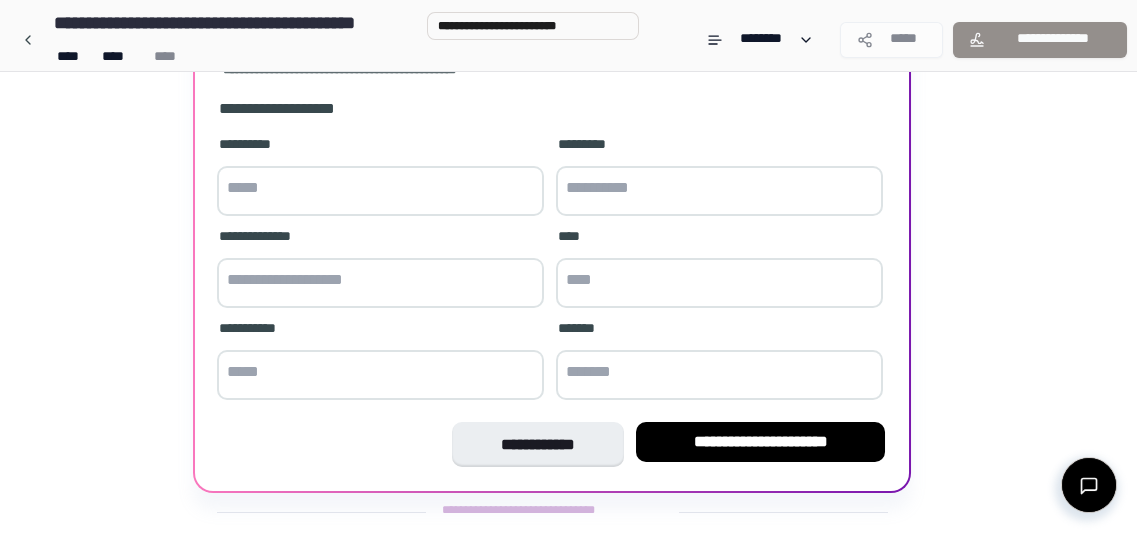 scroll, scrollTop: 144, scrollLeft: 0, axis: vertical 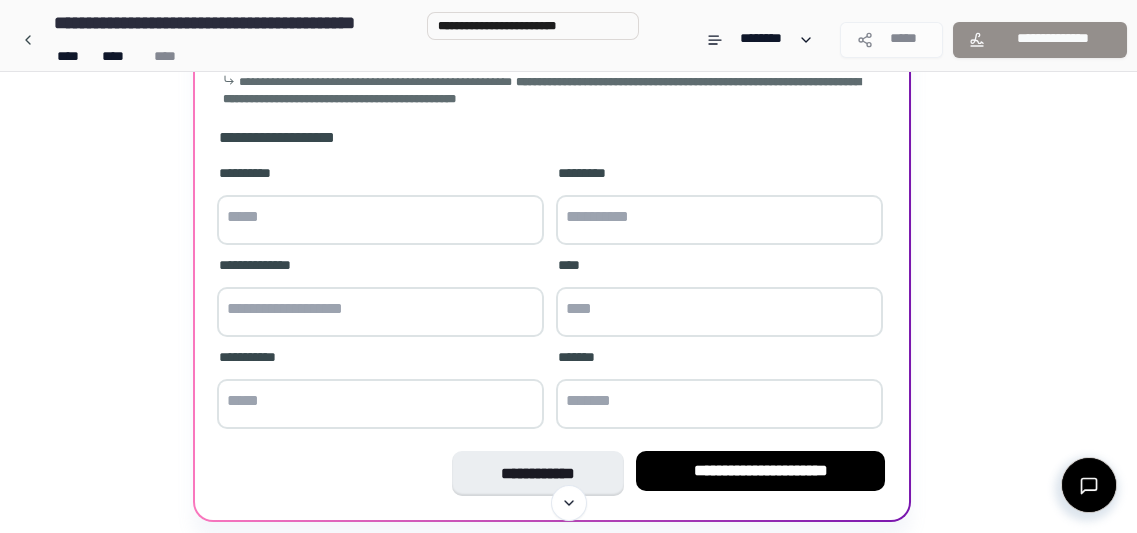 click at bounding box center [380, 220] 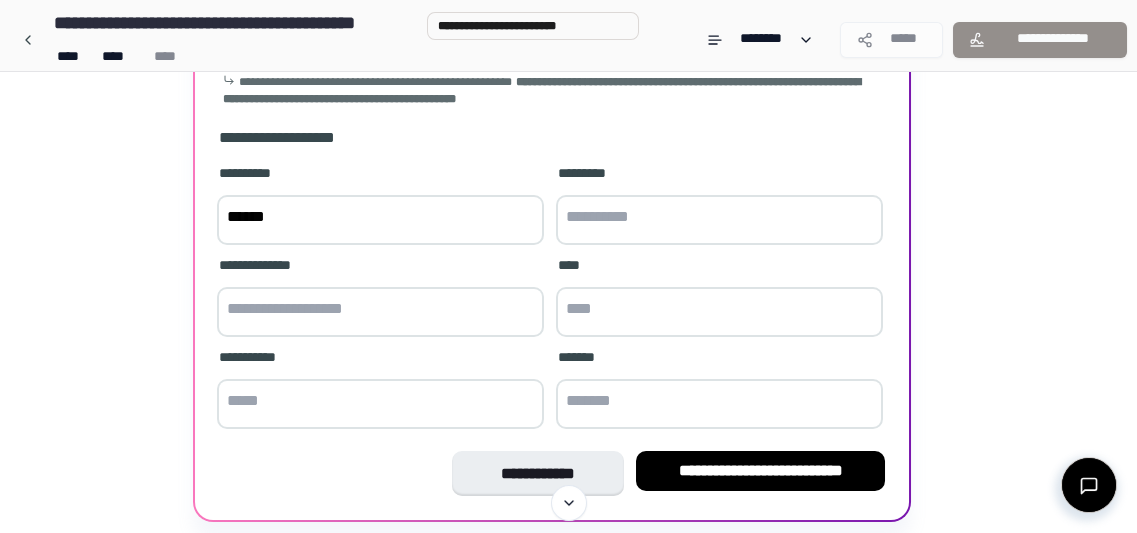 type on "******" 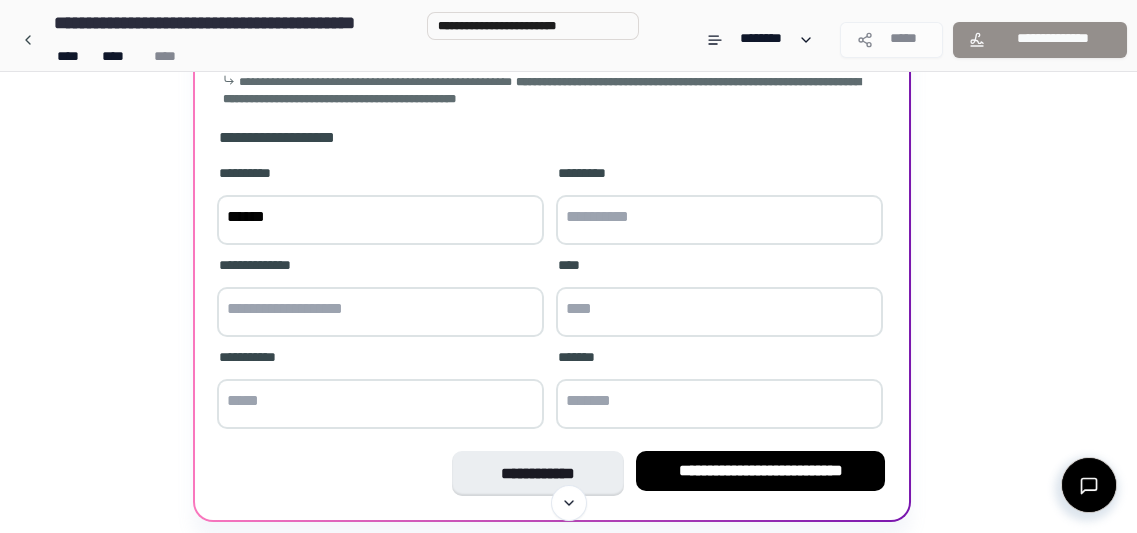 click at bounding box center (719, 312) 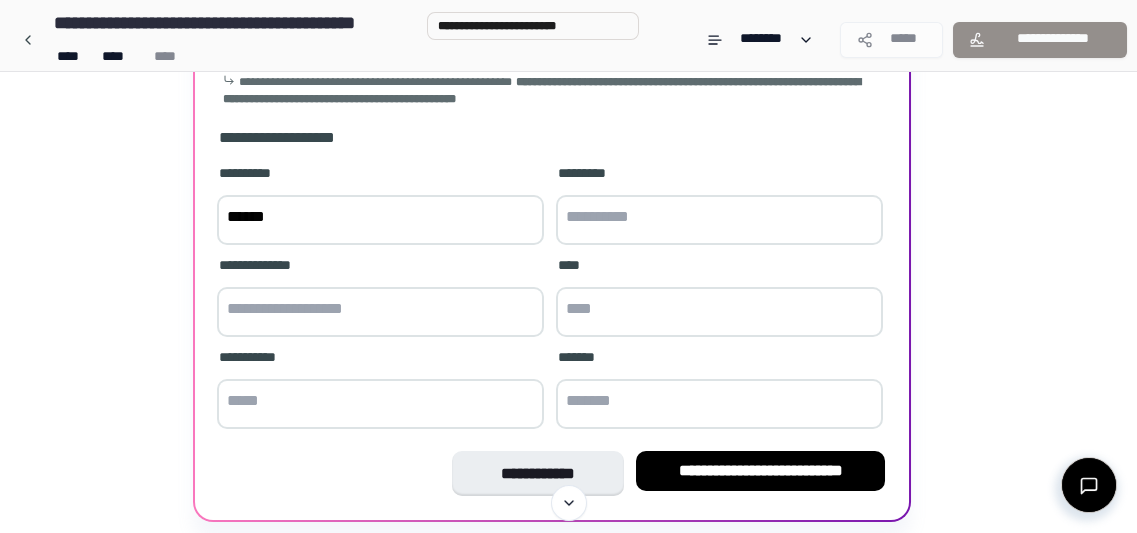 click at bounding box center [719, 404] 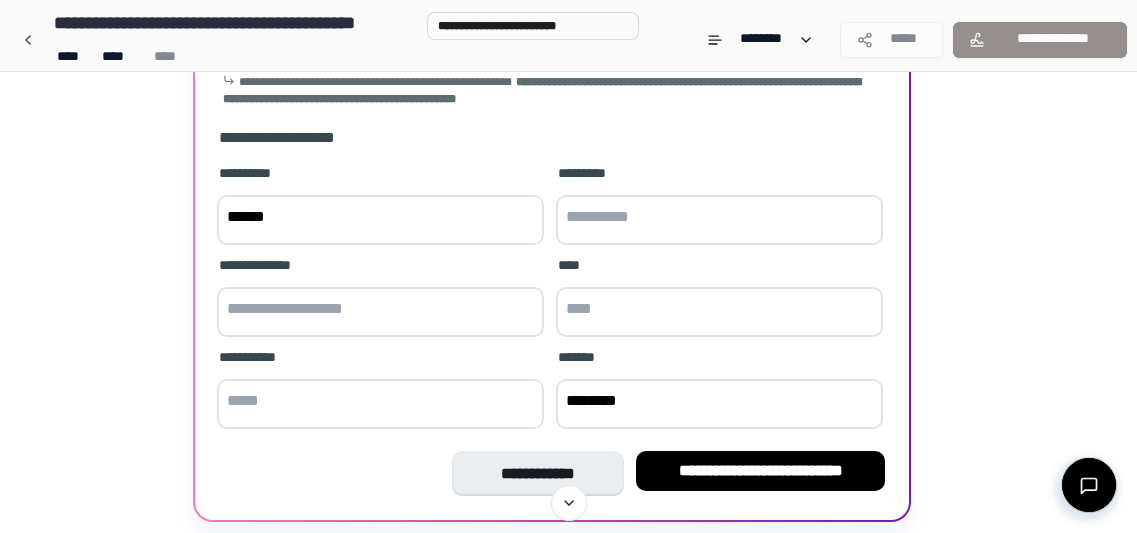 drag, startPoint x: 659, startPoint y: 417, endPoint x: 637, endPoint y: 419, distance: 22.090721 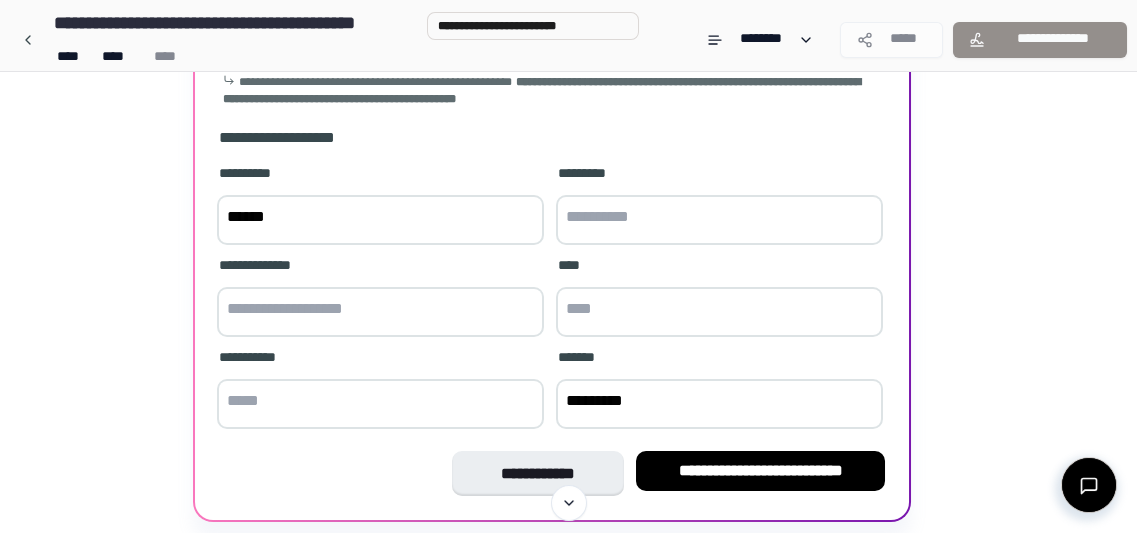 type on "*********" 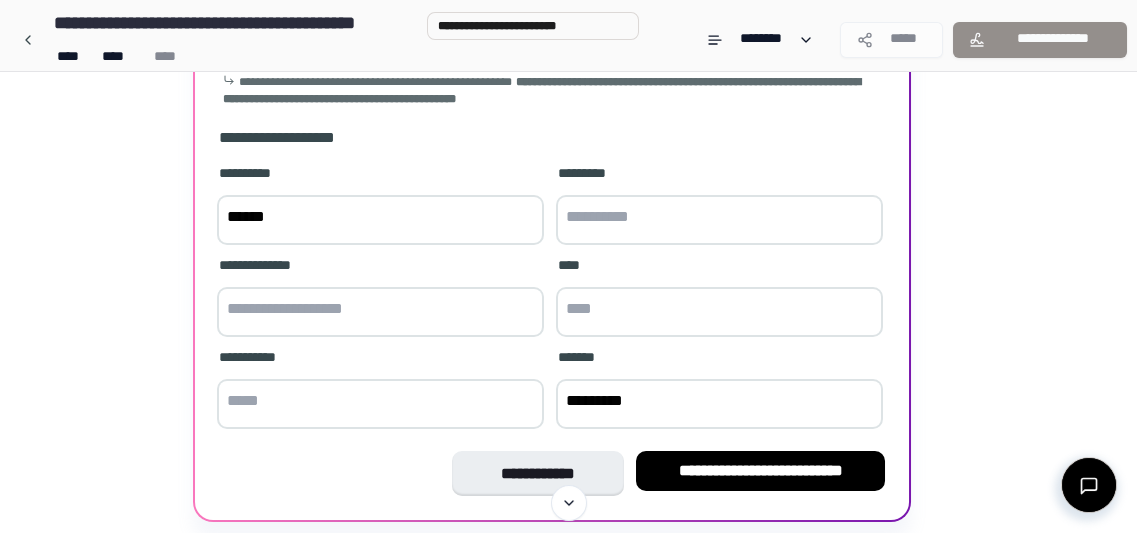 click at bounding box center (380, 404) 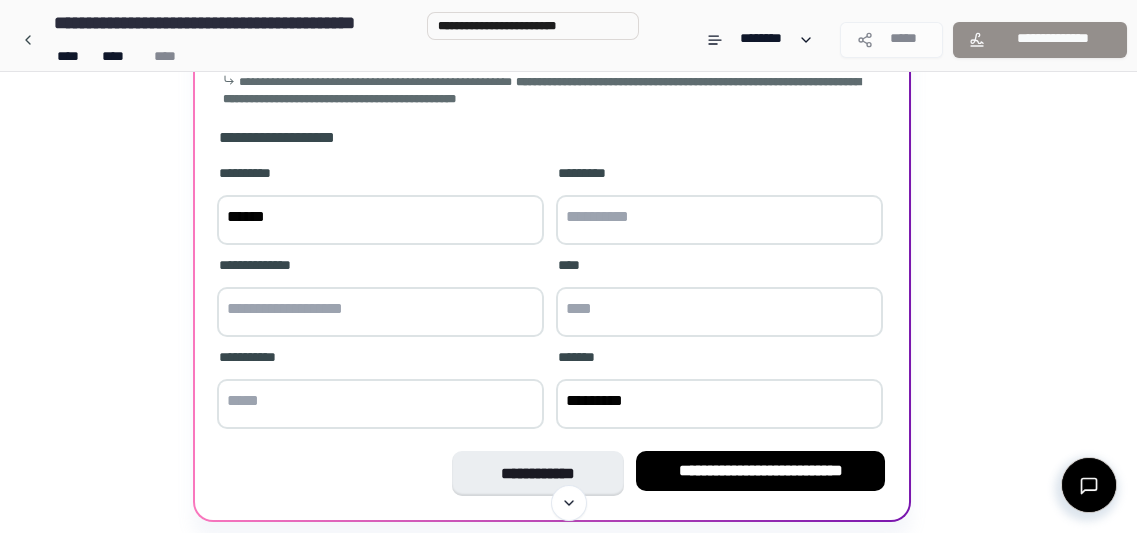 click at bounding box center [380, 312] 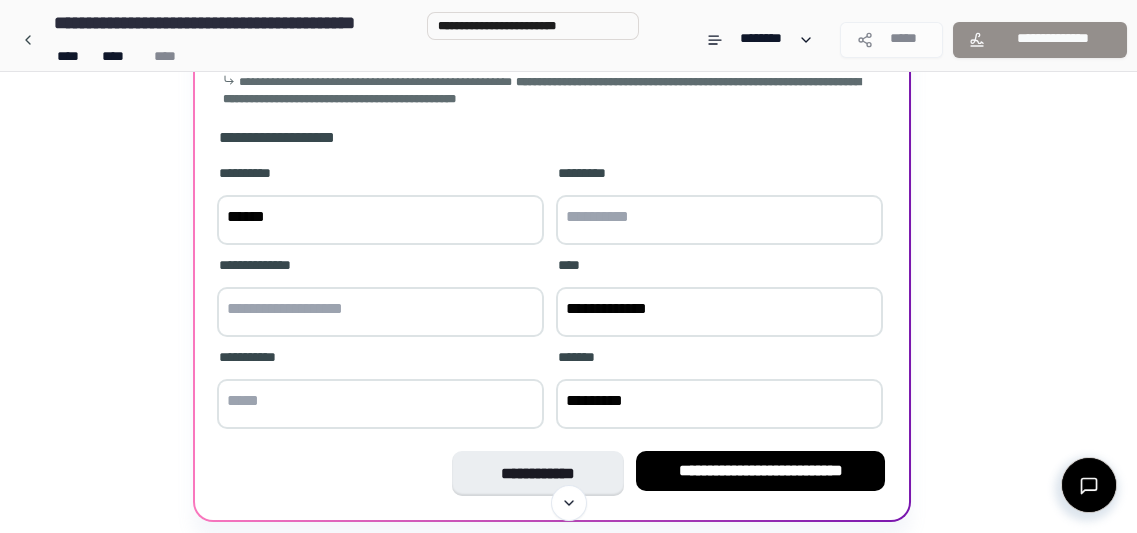 type on "**********" 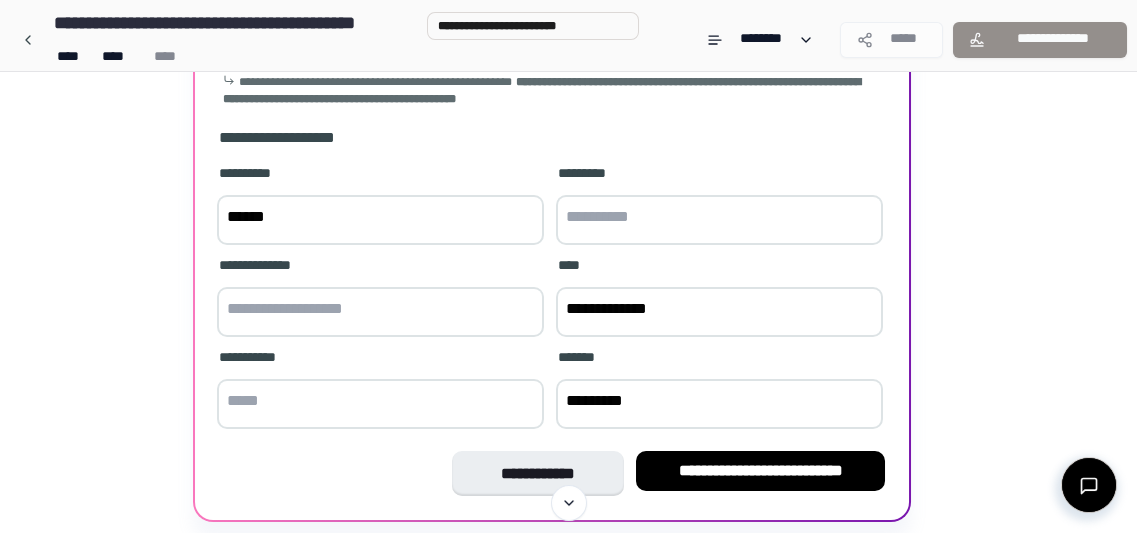 click at bounding box center (380, 312) 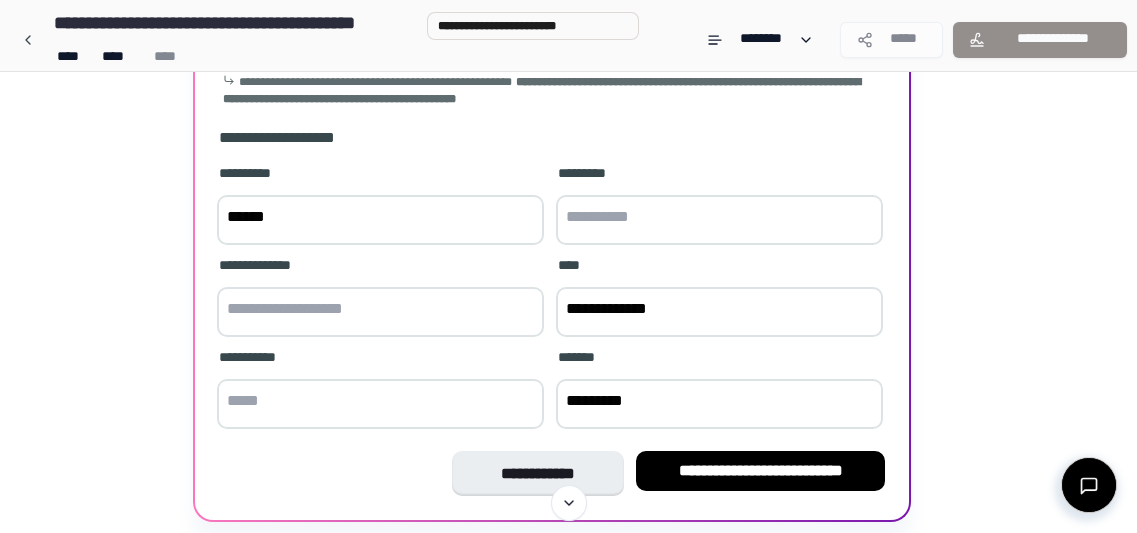 click at bounding box center (719, 220) 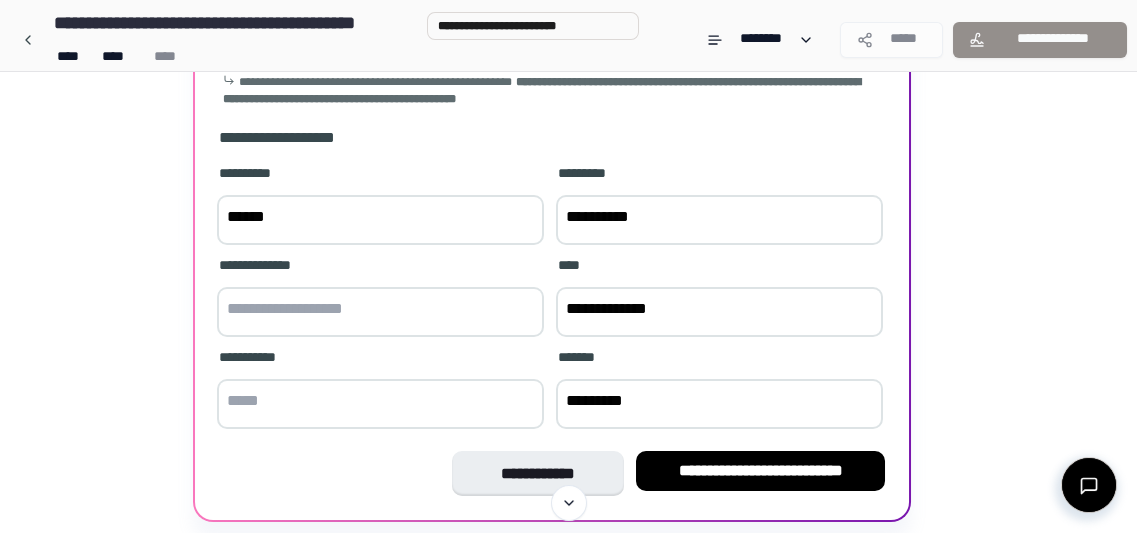 type on "**********" 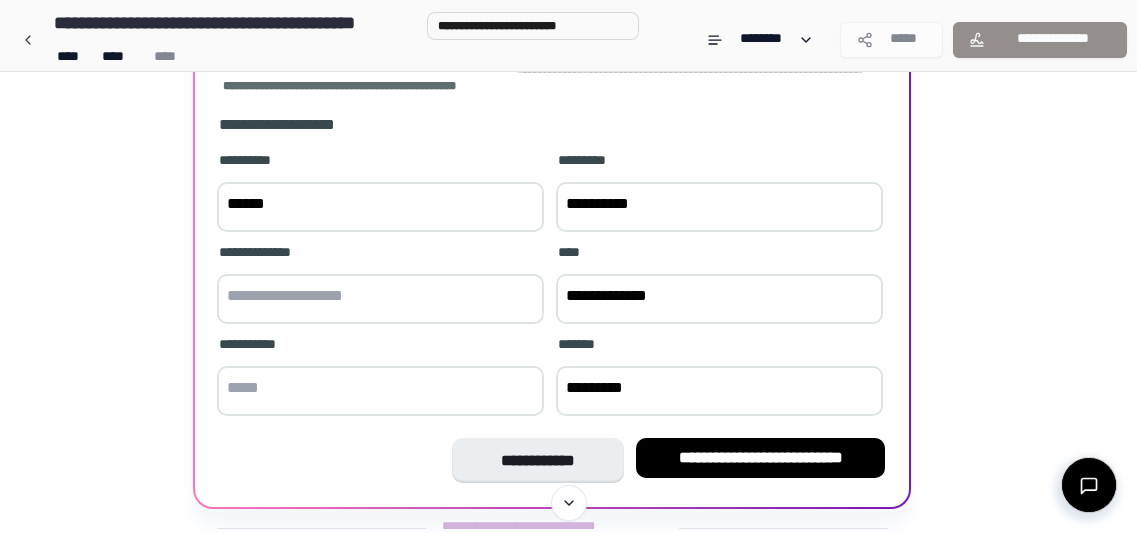 scroll, scrollTop: 235, scrollLeft: 0, axis: vertical 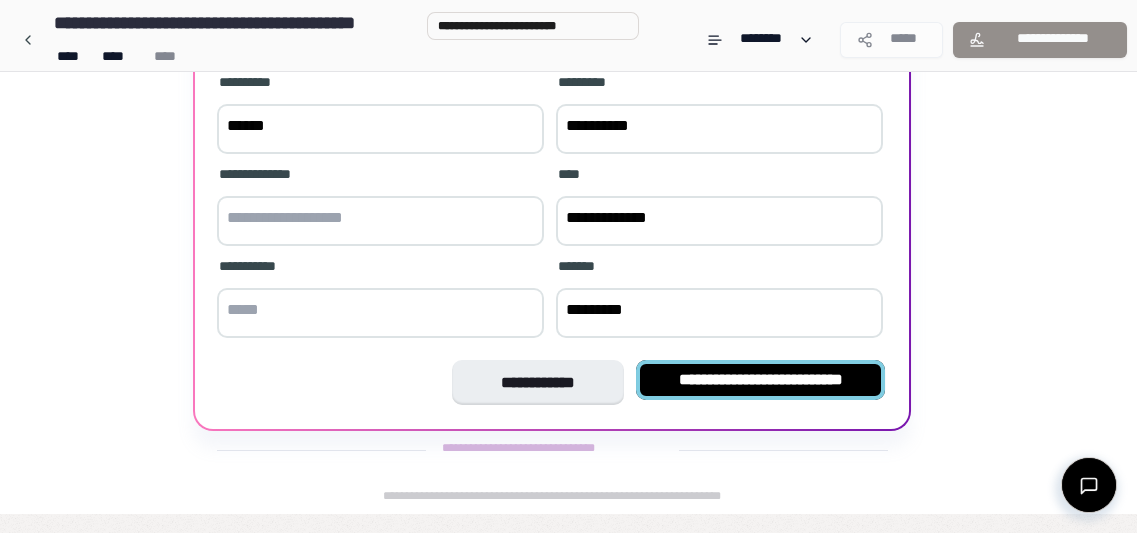 click on "**********" at bounding box center [761, 380] 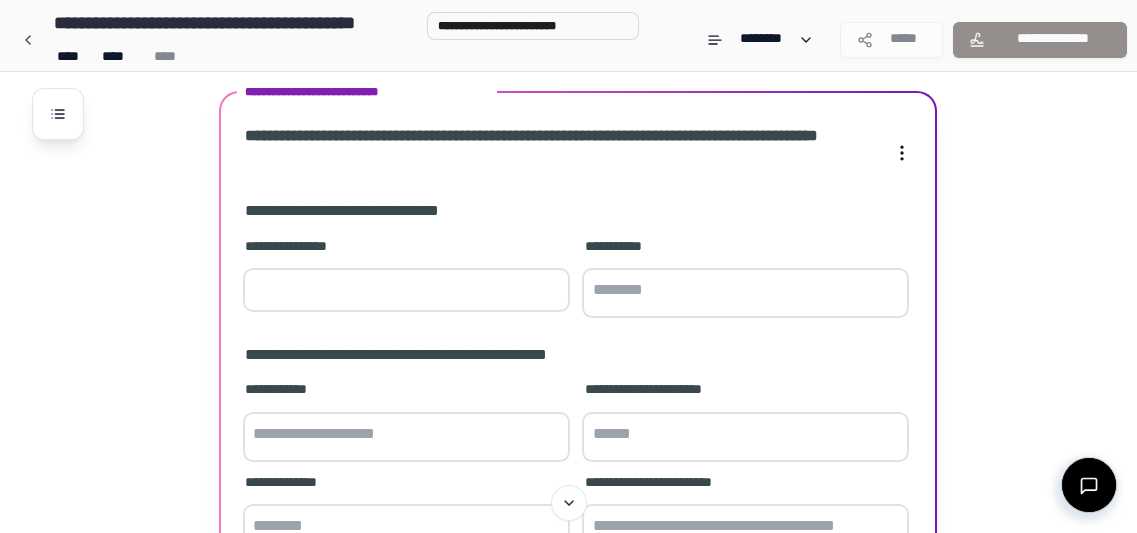 scroll, scrollTop: 216, scrollLeft: 0, axis: vertical 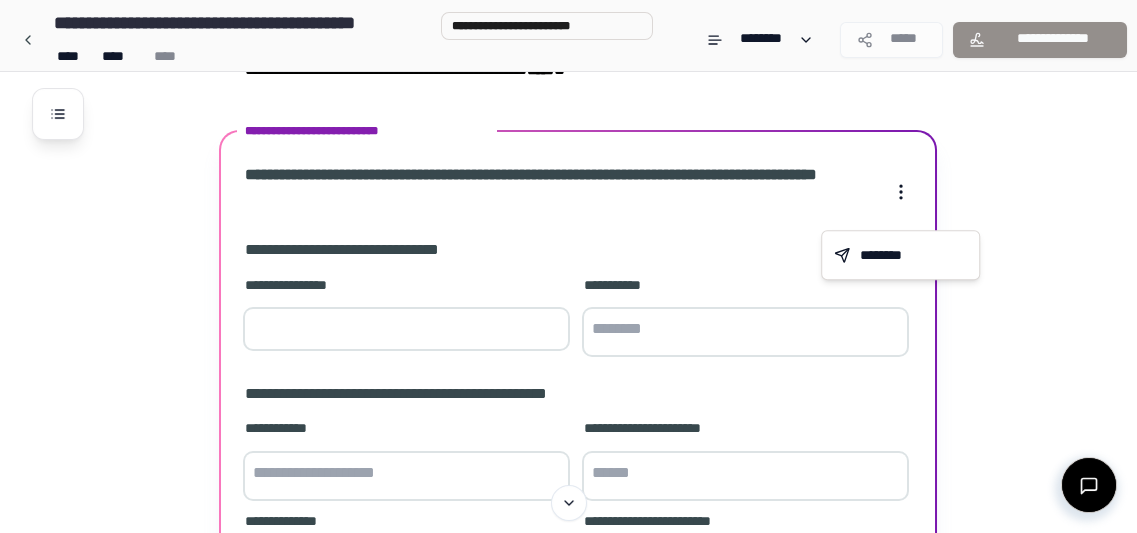 click on "**********" at bounding box center (575, 295) 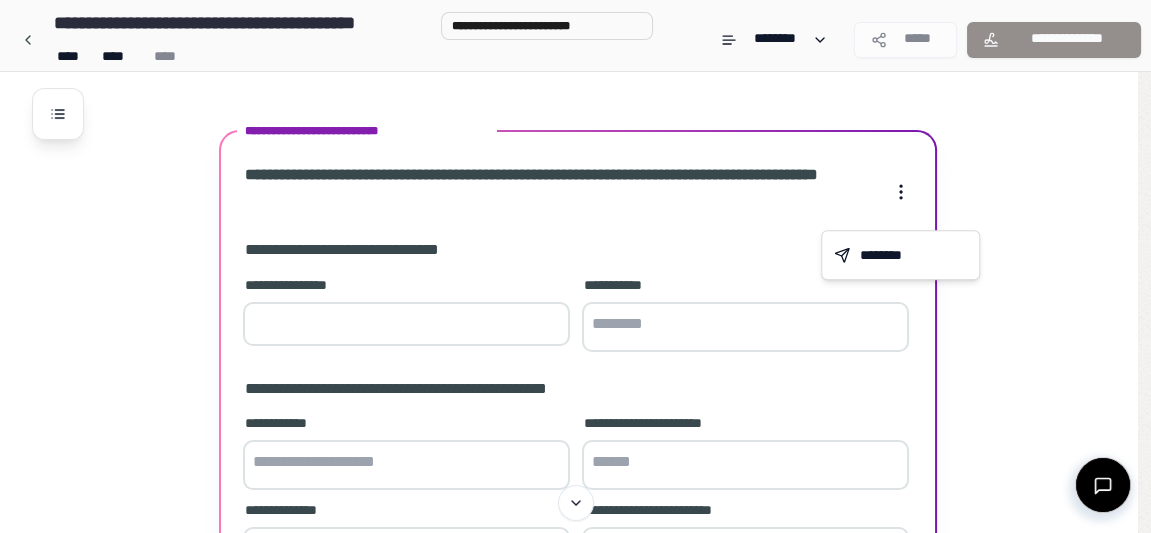 click on "**********" at bounding box center [575, 295] 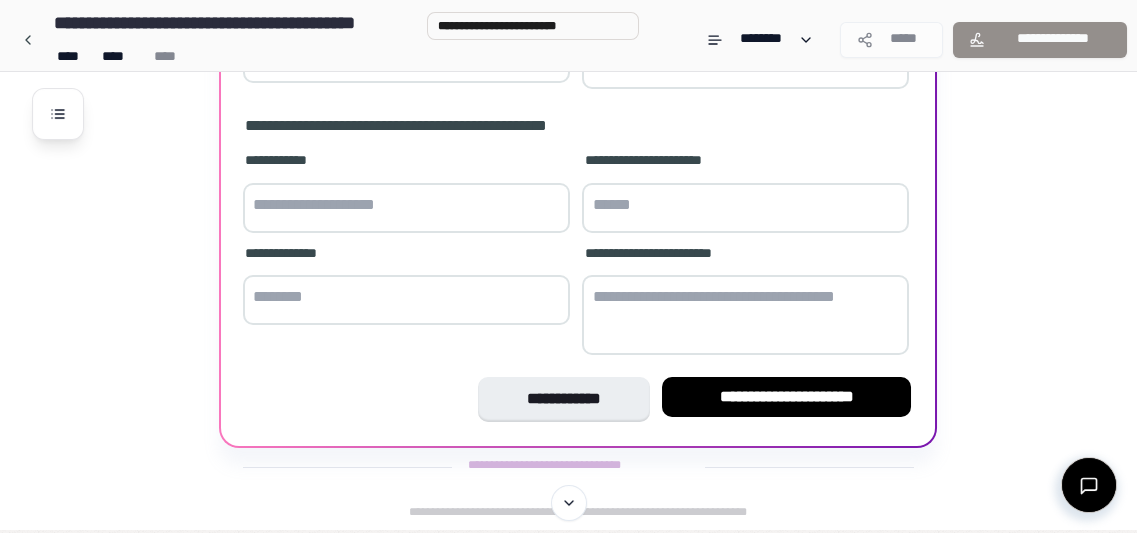 scroll, scrollTop: 489, scrollLeft: 0, axis: vertical 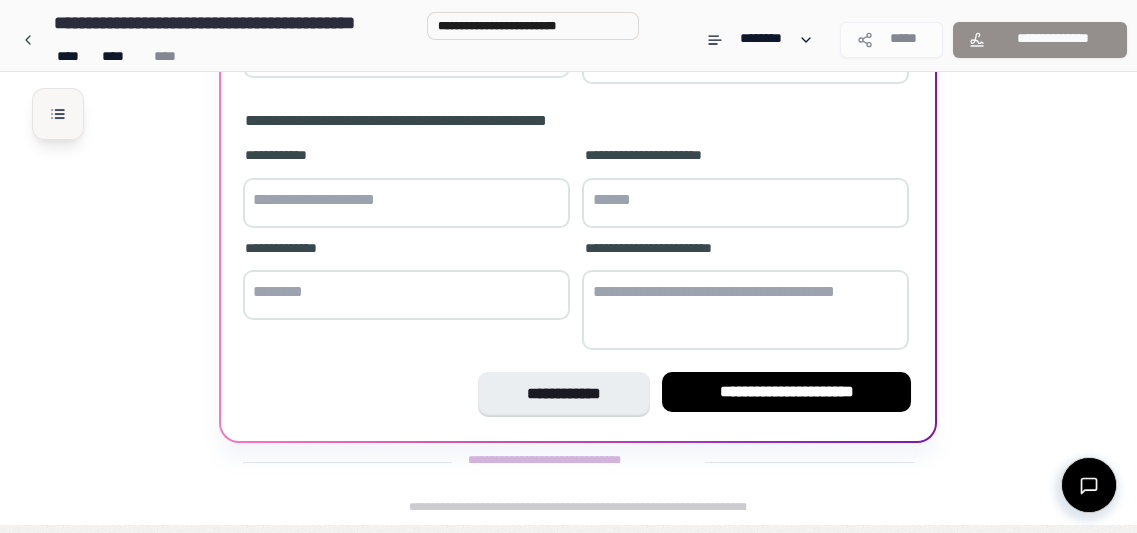 click at bounding box center [58, 114] 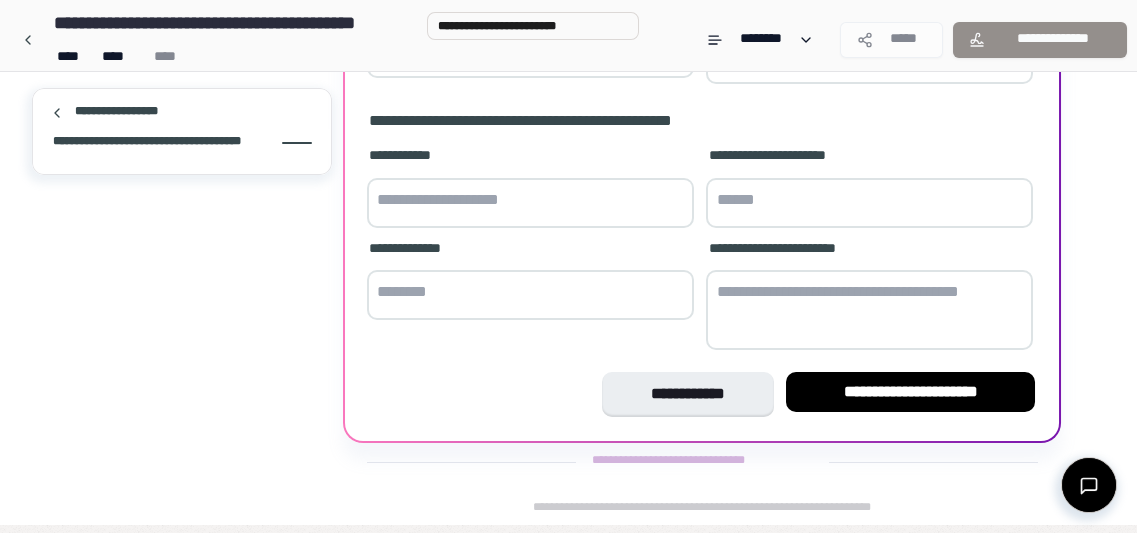 click on "**********" at bounding box center [166, 143] 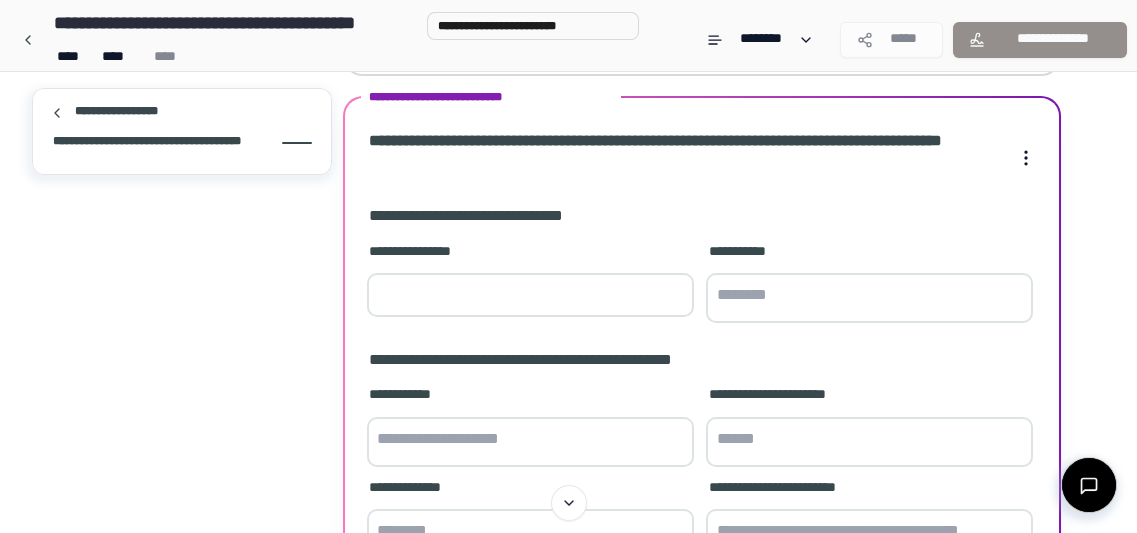 scroll, scrollTop: 0, scrollLeft: 0, axis: both 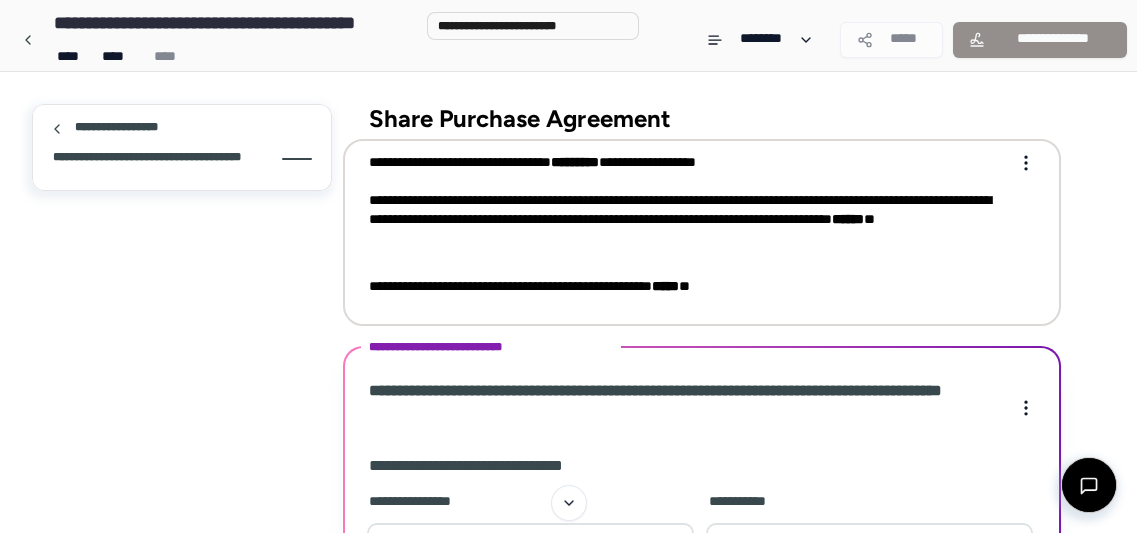 click on "**********" at bounding box center [182, 159] 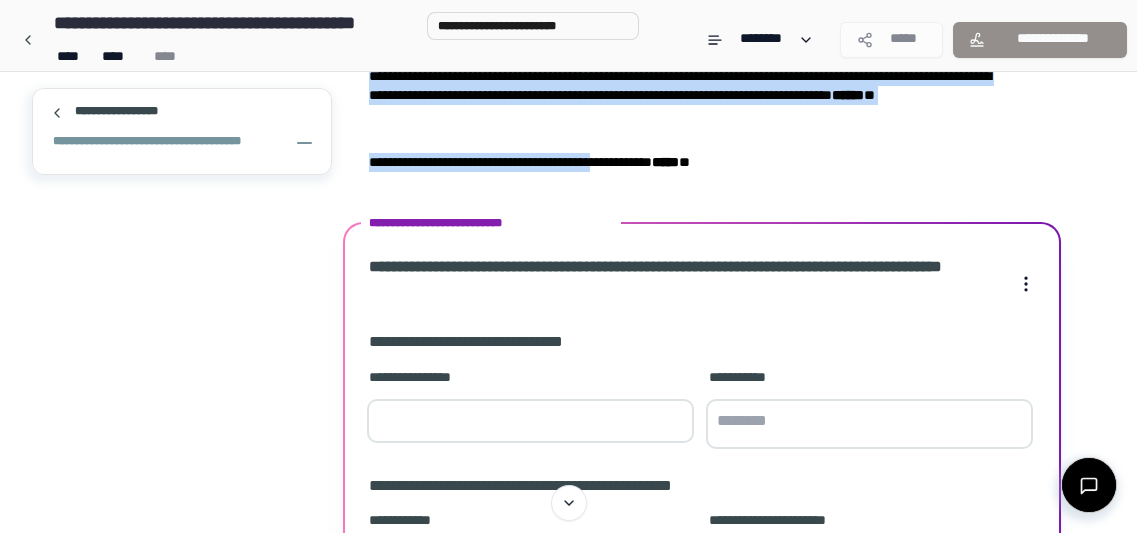 scroll, scrollTop: 90, scrollLeft: 0, axis: vertical 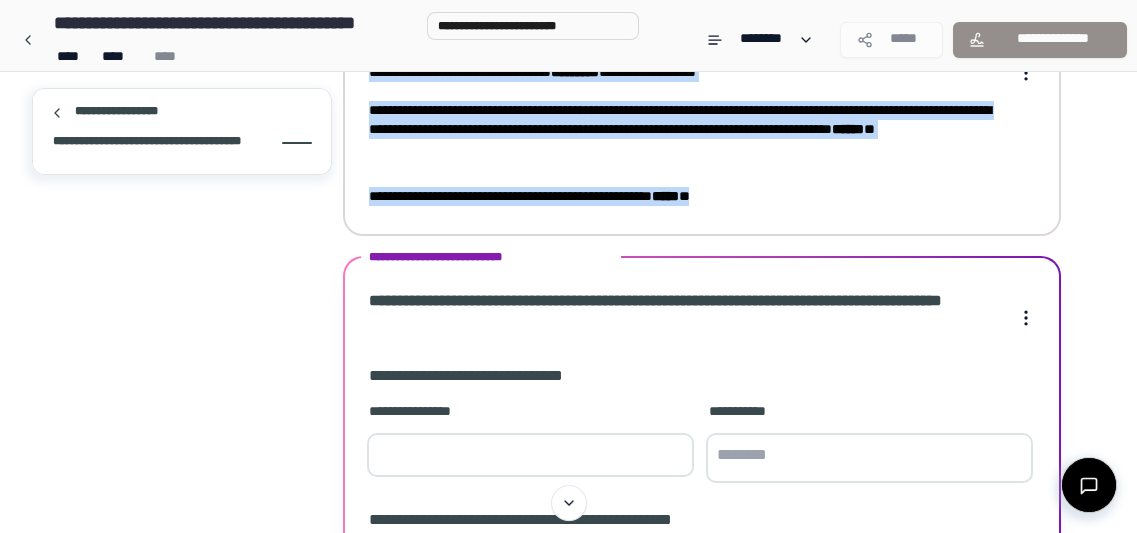 drag, startPoint x: 364, startPoint y: 168, endPoint x: 947, endPoint y: 200, distance: 583.87756 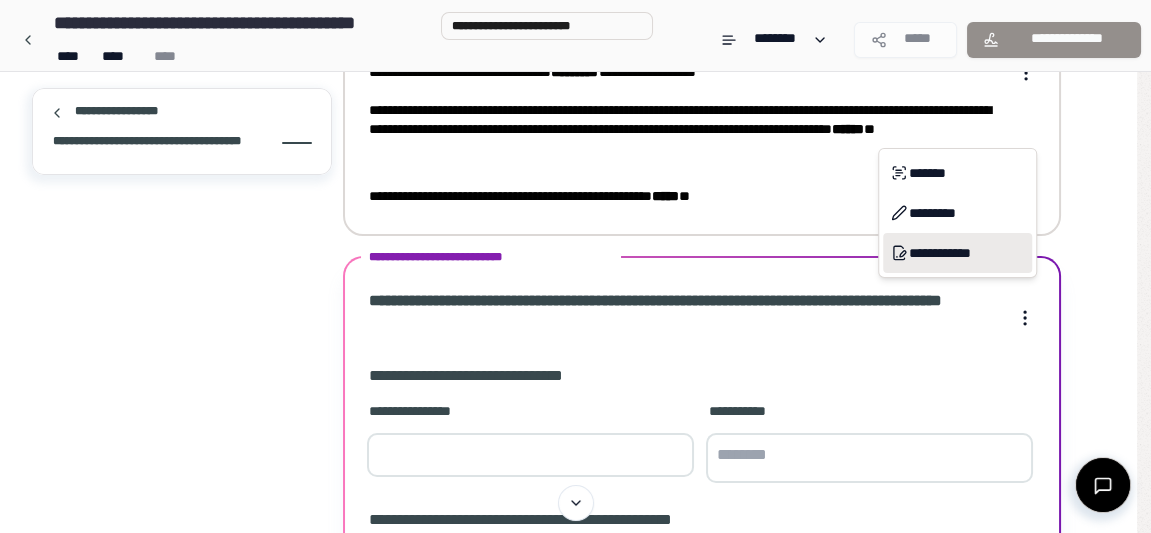click on "**********" at bounding box center [957, 253] 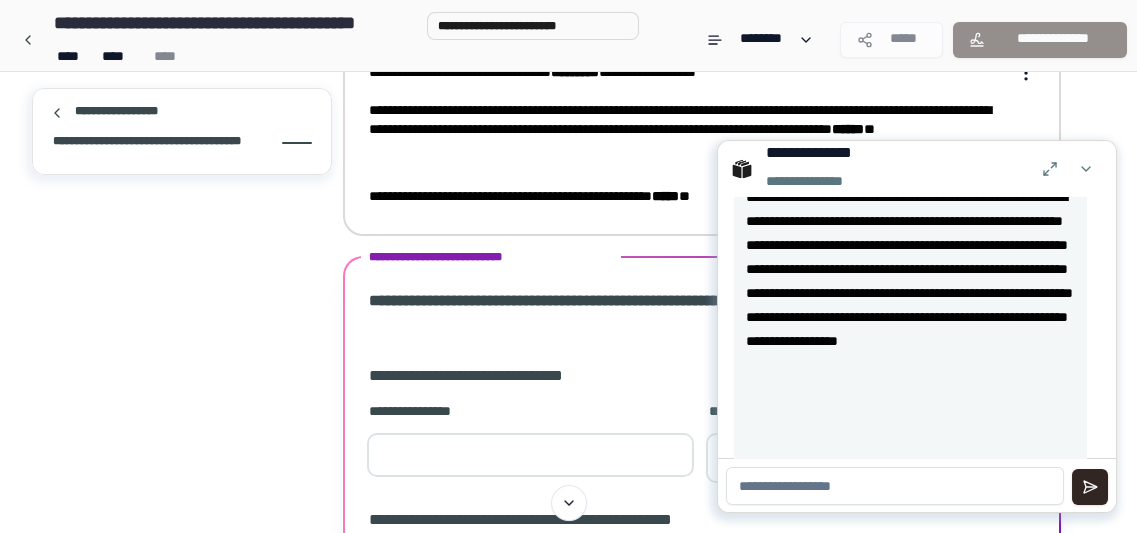 scroll, scrollTop: 0, scrollLeft: 0, axis: both 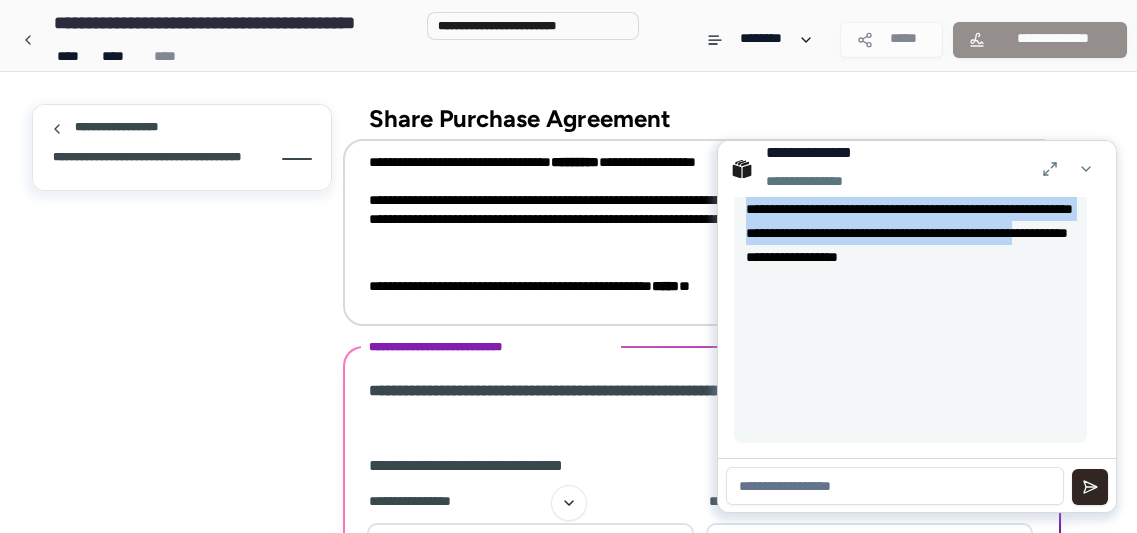 drag, startPoint x: 910, startPoint y: 256, endPoint x: 1087, endPoint y: 388, distance: 220.80081 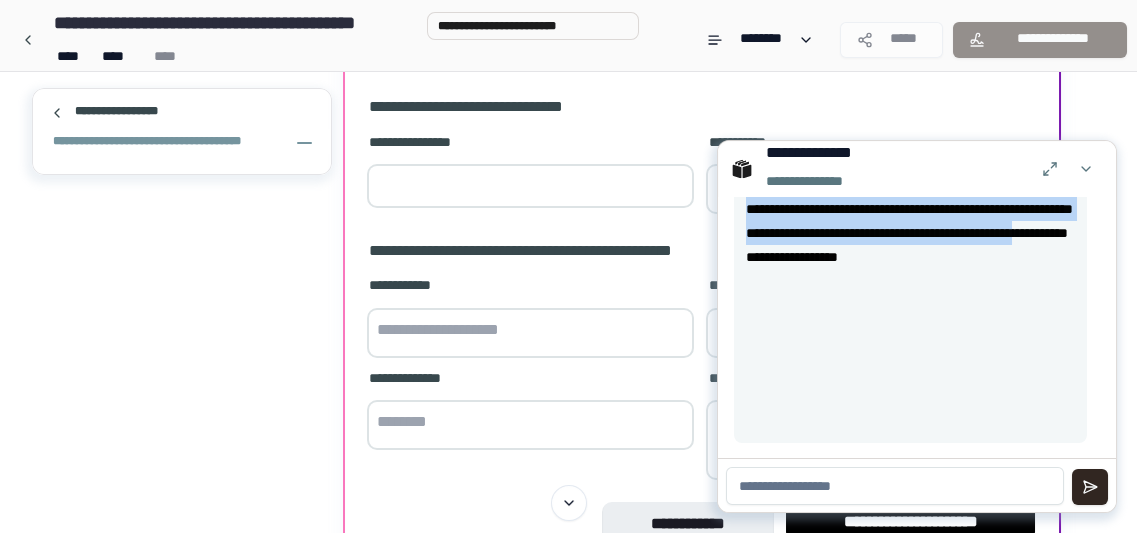 scroll, scrollTop: 363, scrollLeft: 0, axis: vertical 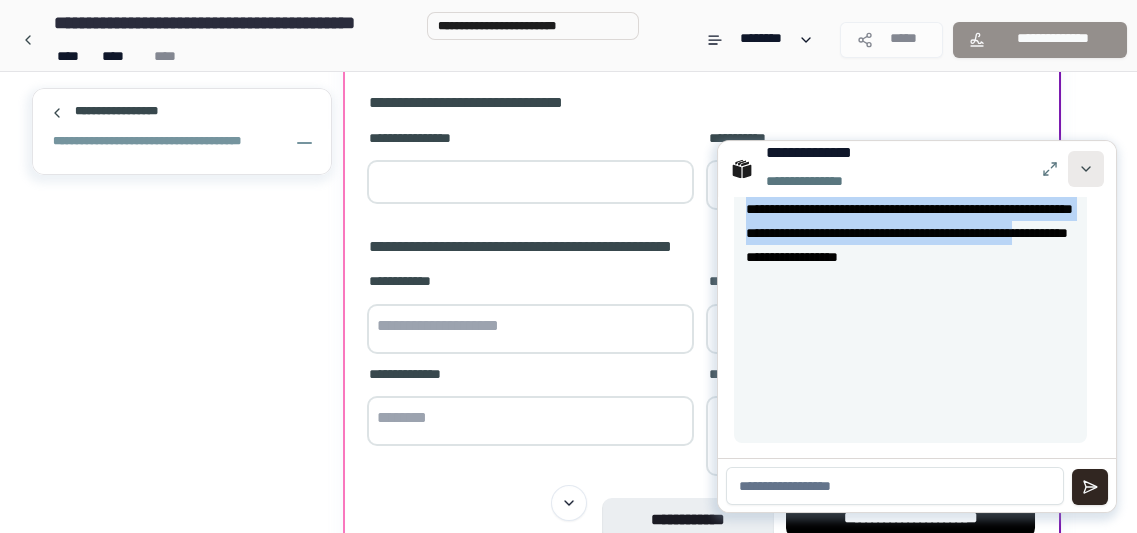click at bounding box center [1086, 169] 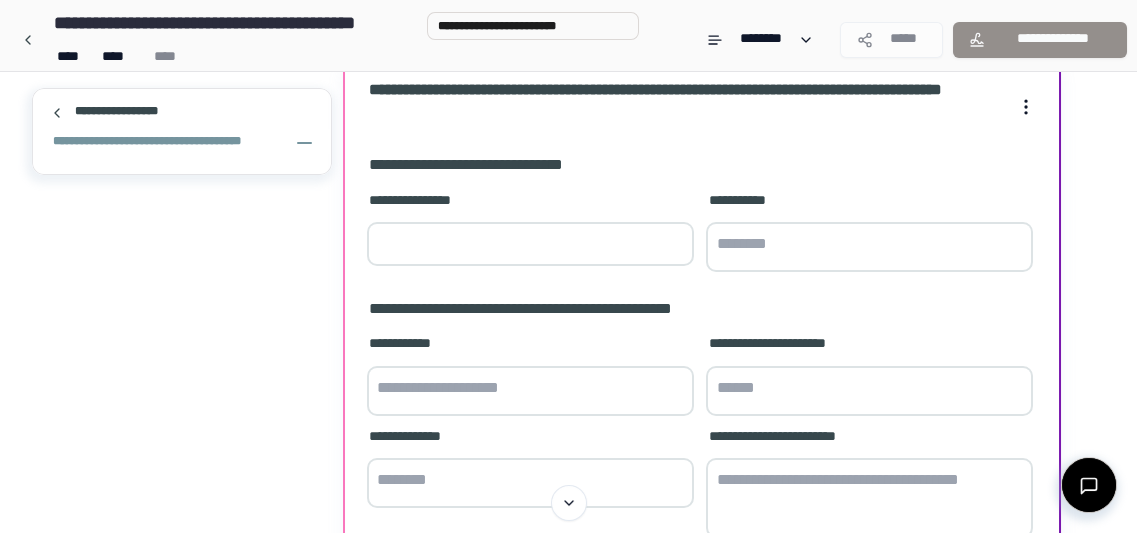 scroll, scrollTop: 272, scrollLeft: 0, axis: vertical 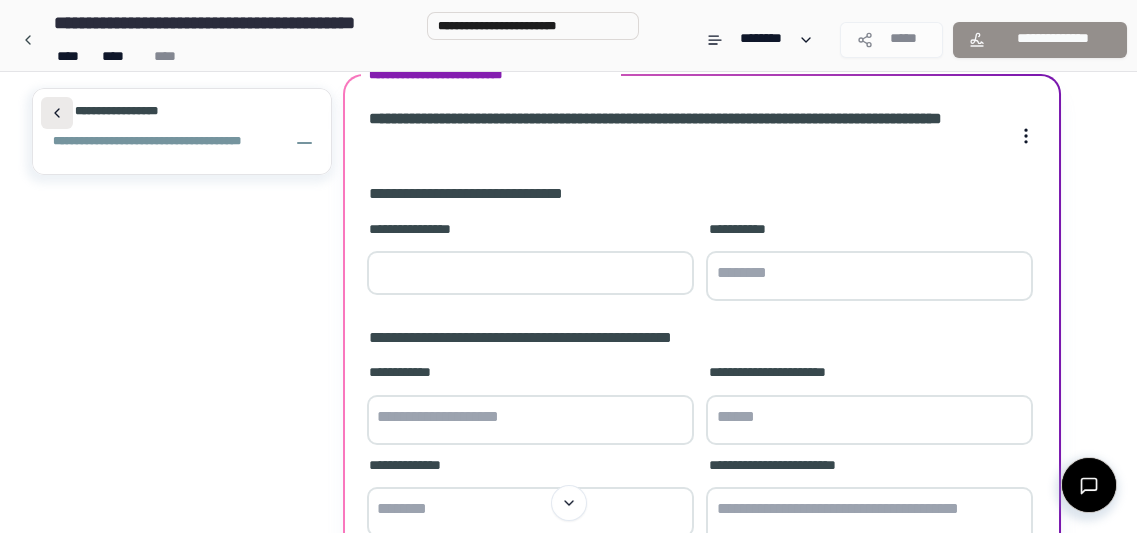 click at bounding box center (57, 113) 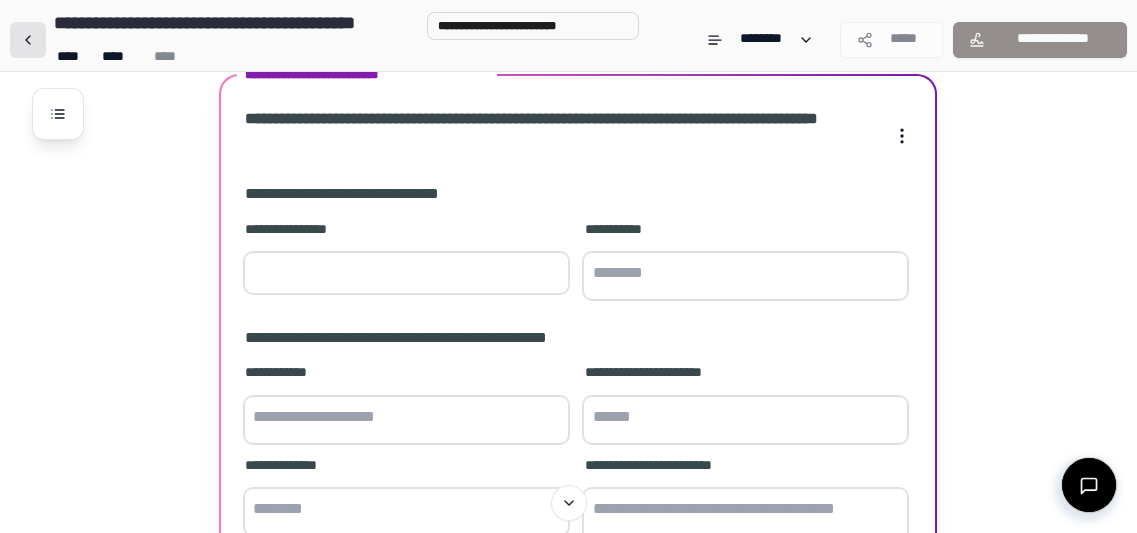 click at bounding box center [28, 40] 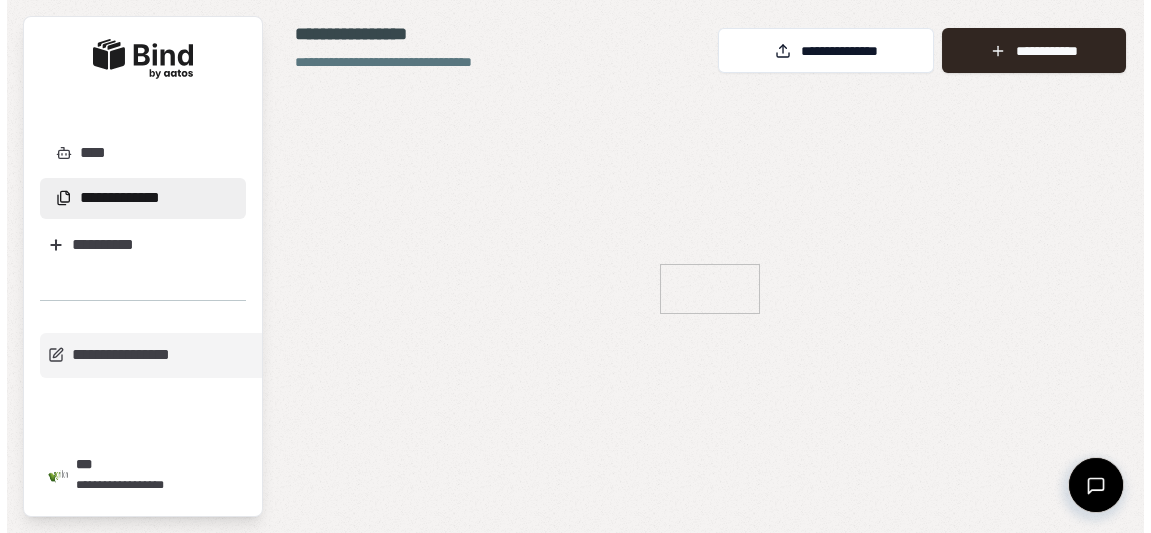 scroll, scrollTop: 0, scrollLeft: 0, axis: both 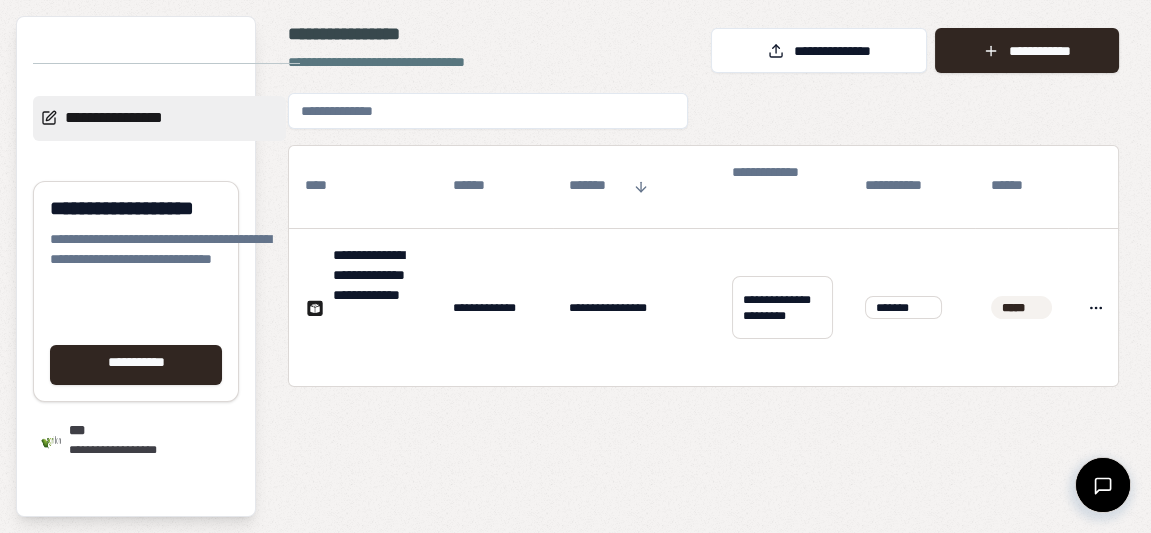 click on "**********" at bounding box center (159, 118) 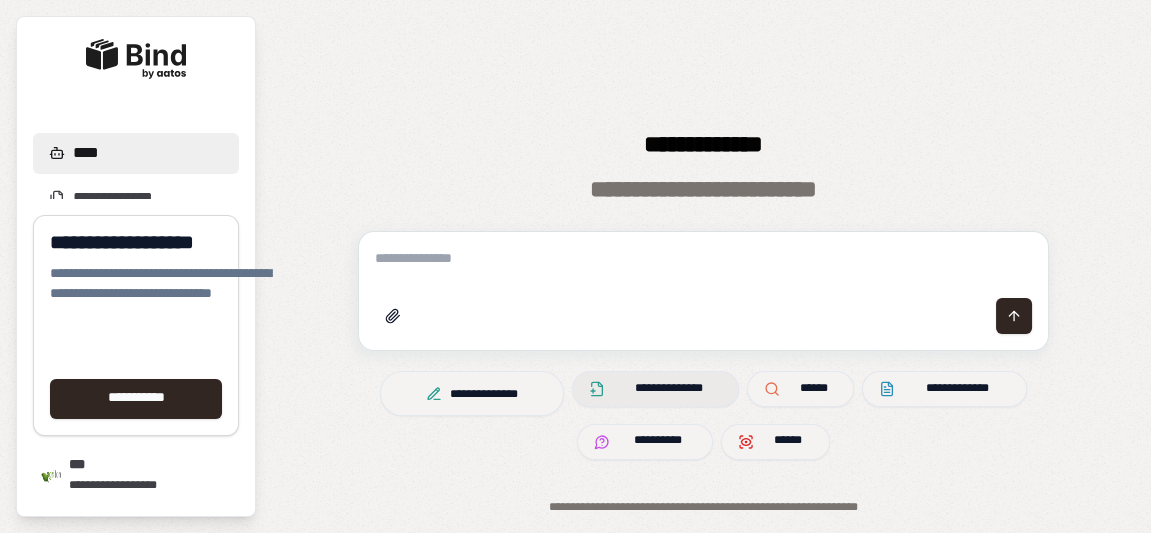 click on "**********" at bounding box center [669, 390] 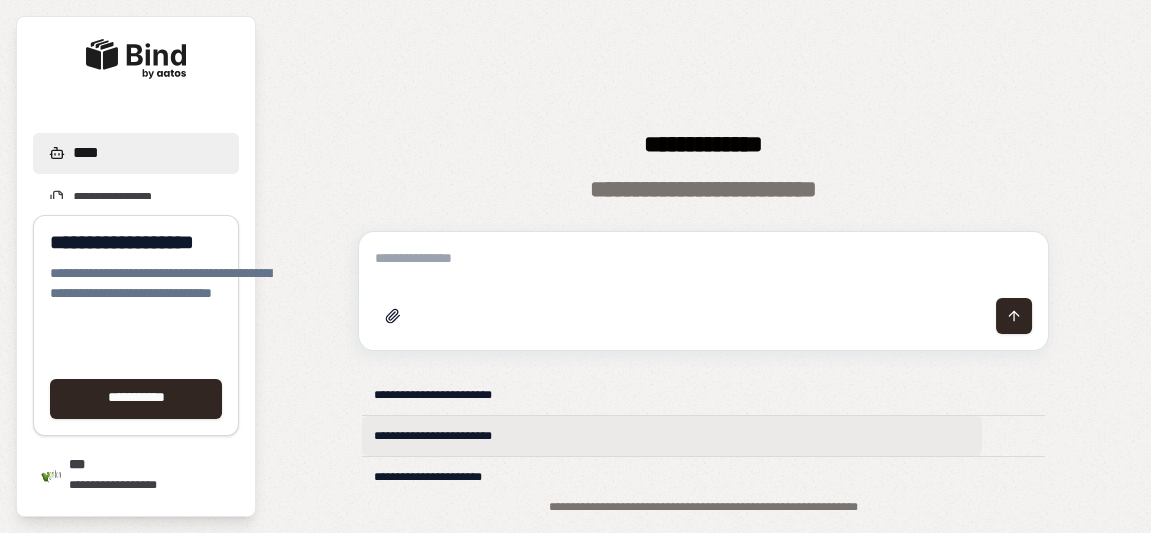 click on "**********" at bounding box center [672, 436] 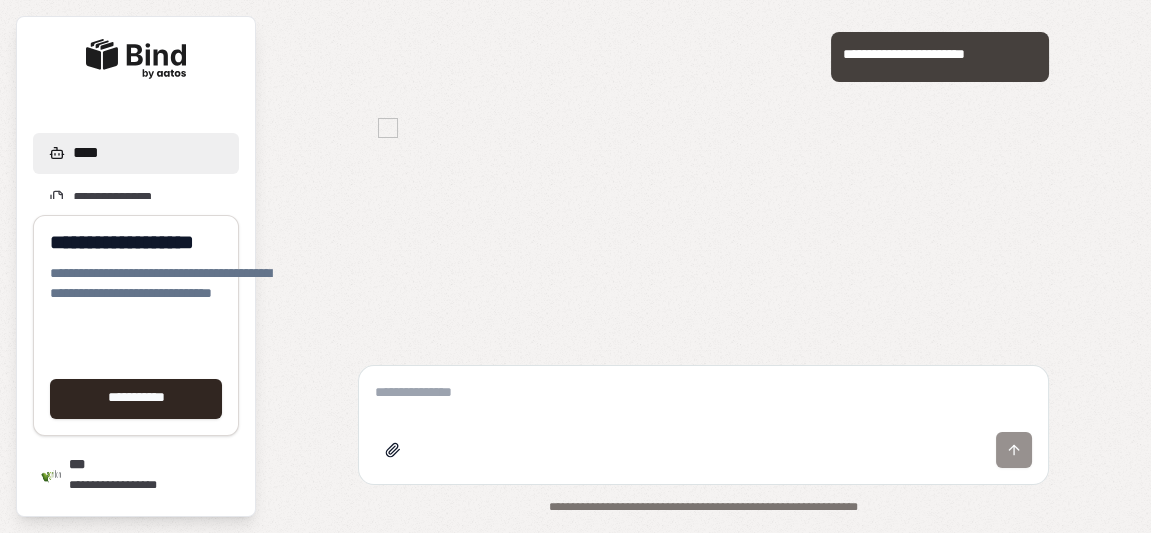 click at bounding box center [703, 395] 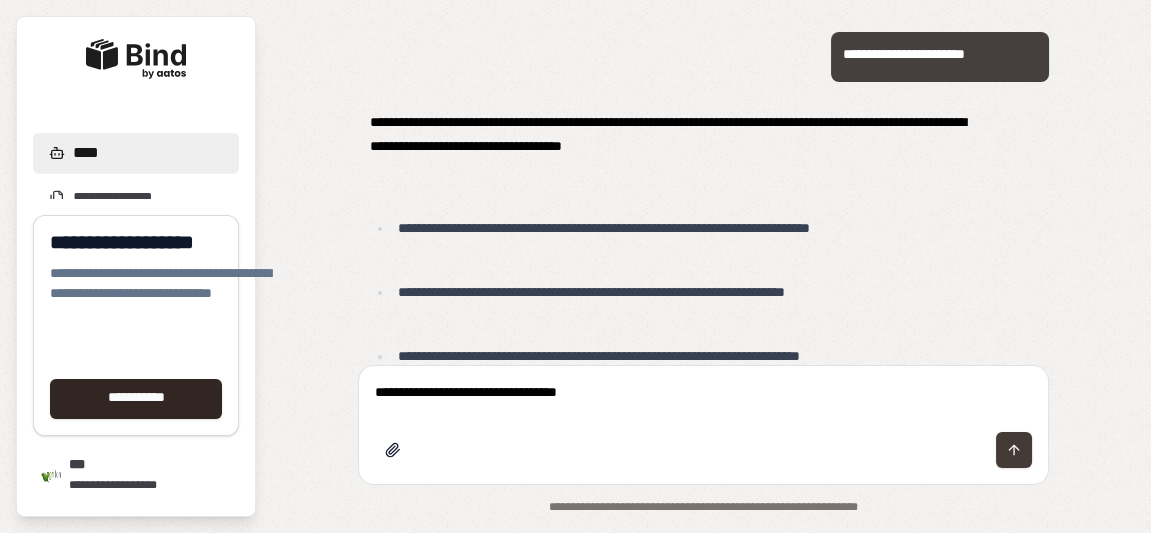 type on "**********" 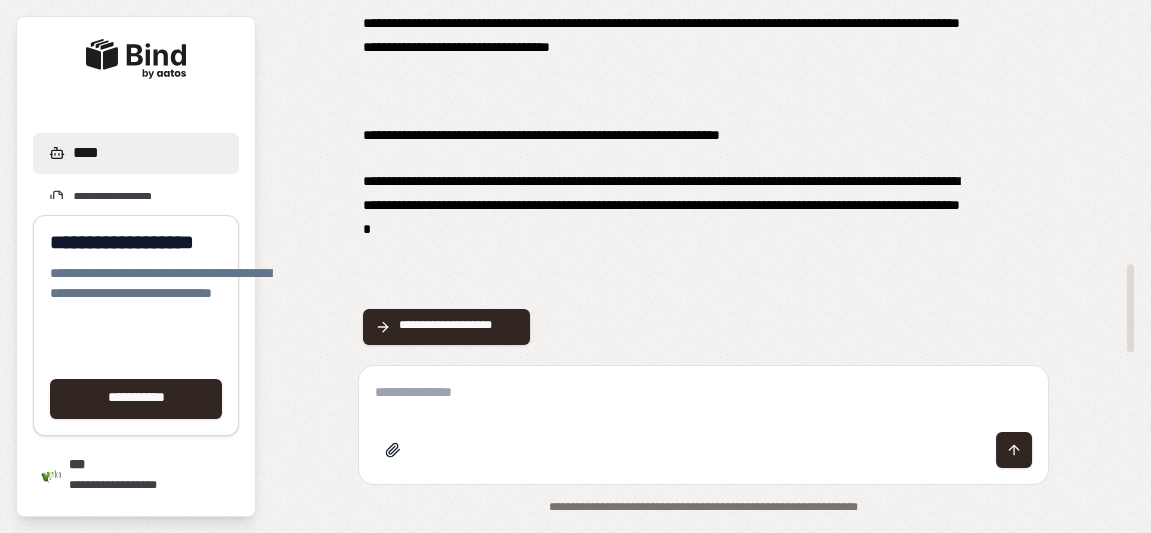 scroll, scrollTop: 968, scrollLeft: 0, axis: vertical 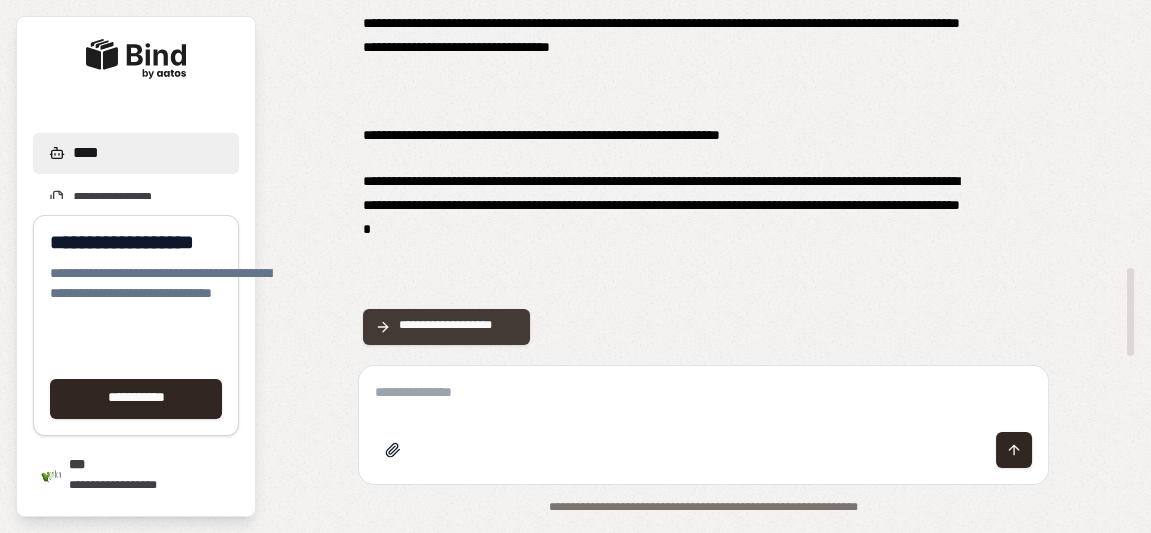 click on "**********" at bounding box center (458, 327) 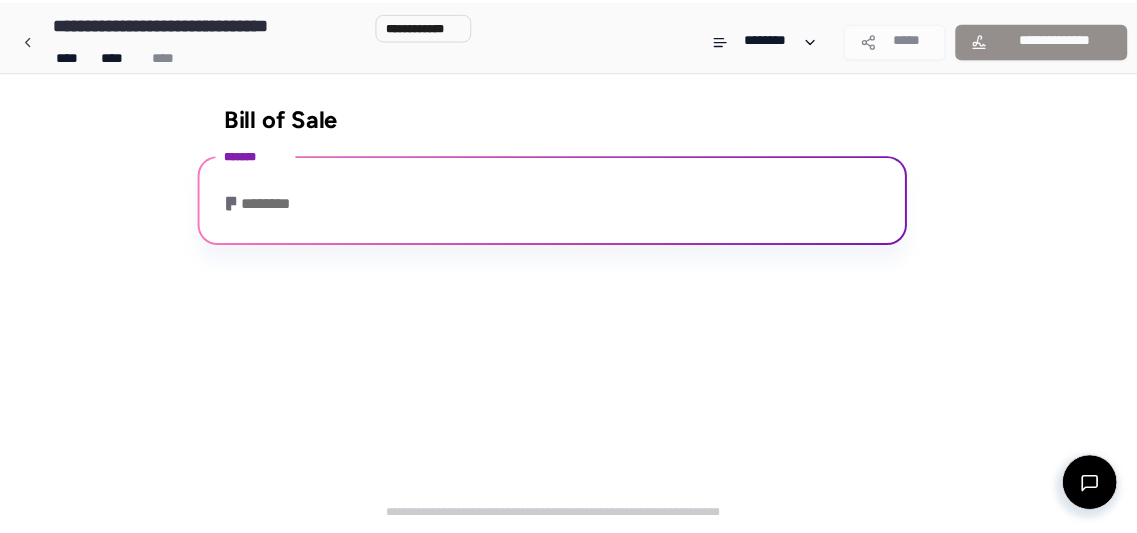 scroll, scrollTop: 107, scrollLeft: 0, axis: vertical 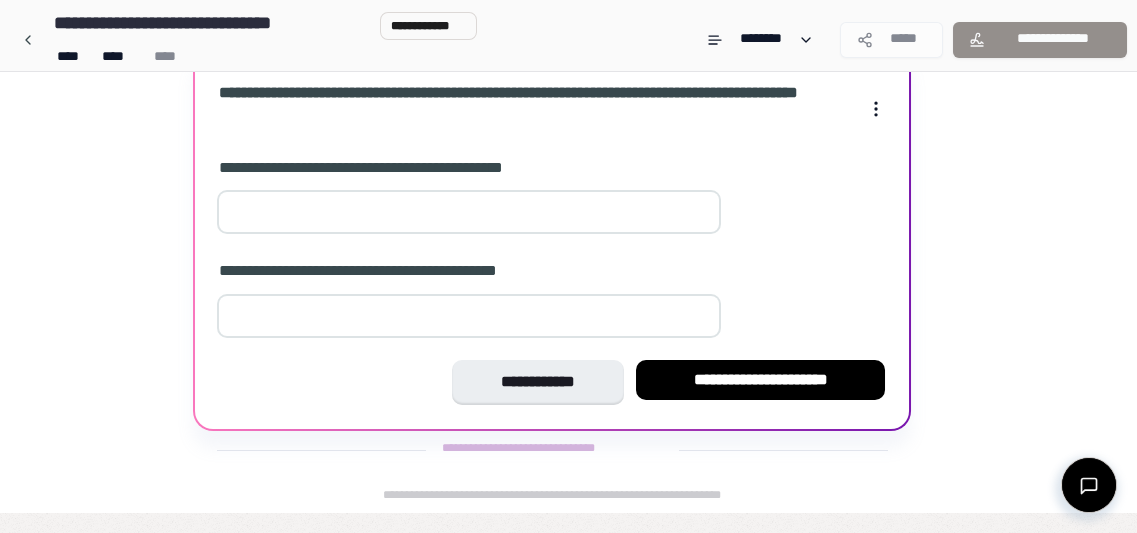 click at bounding box center (469, 212) 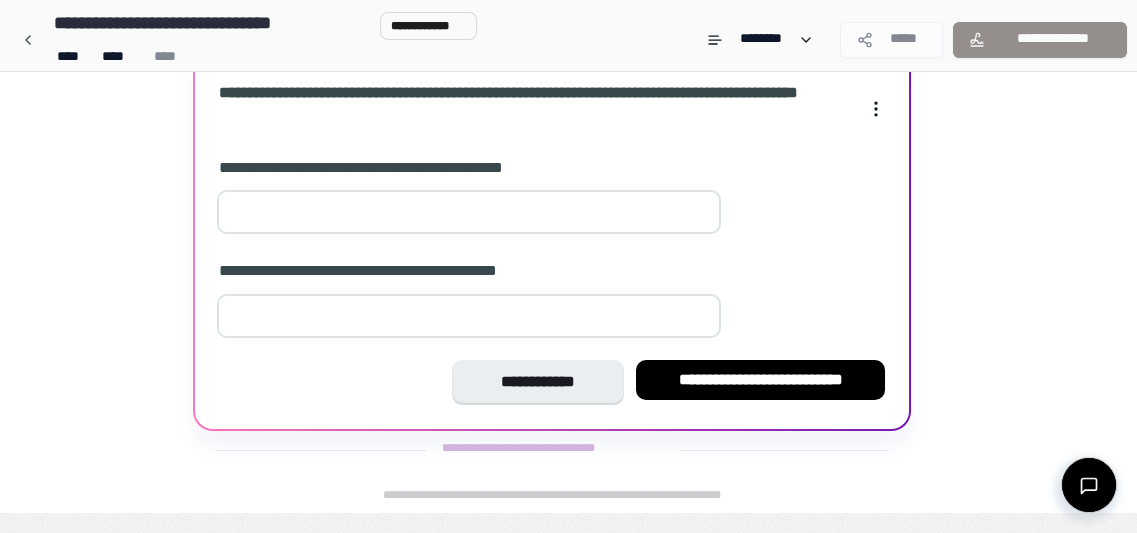 type on "*" 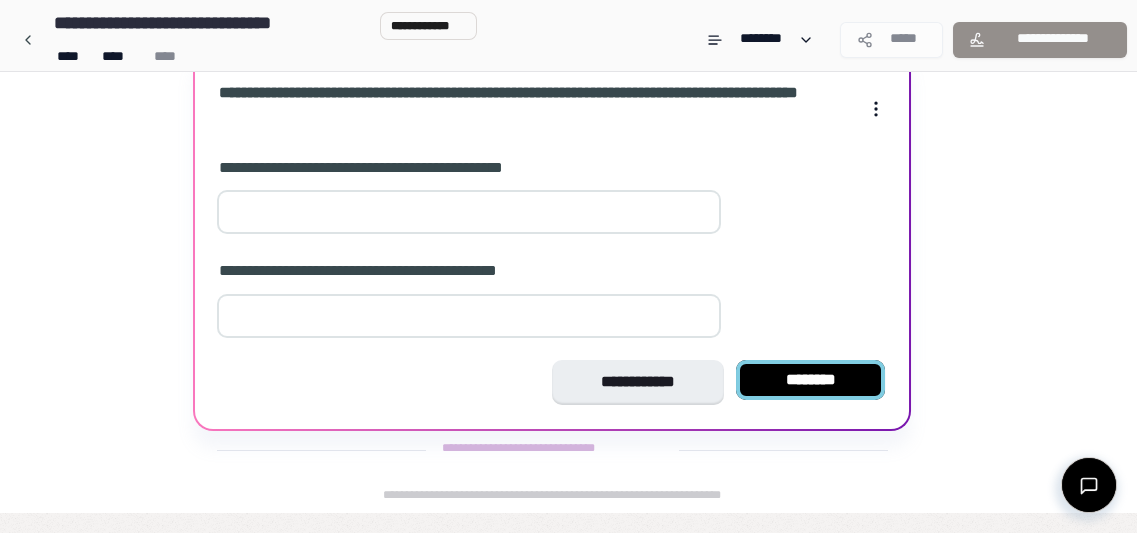 type on "*" 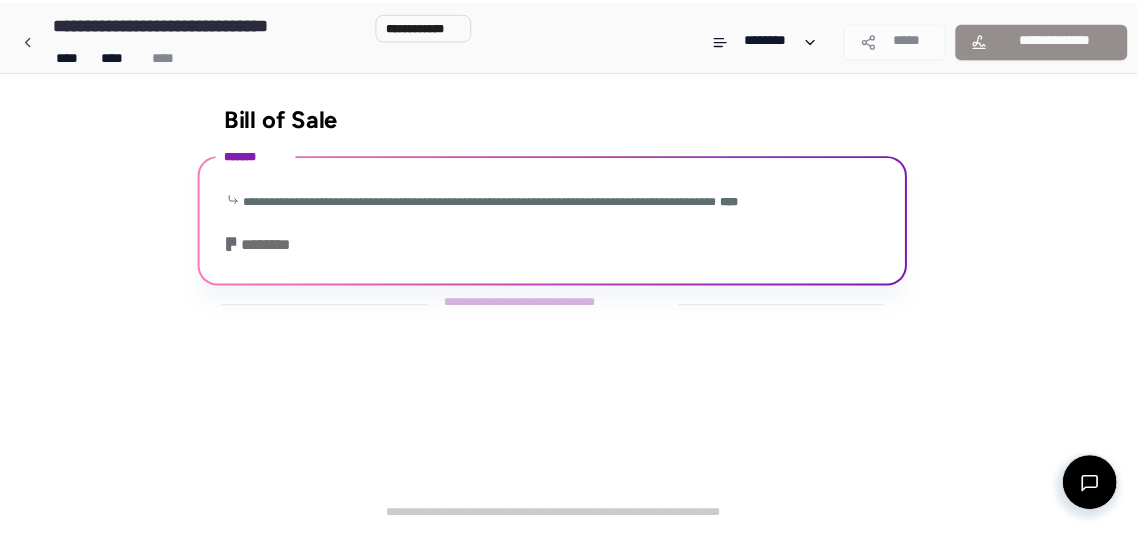 scroll, scrollTop: 114, scrollLeft: 0, axis: vertical 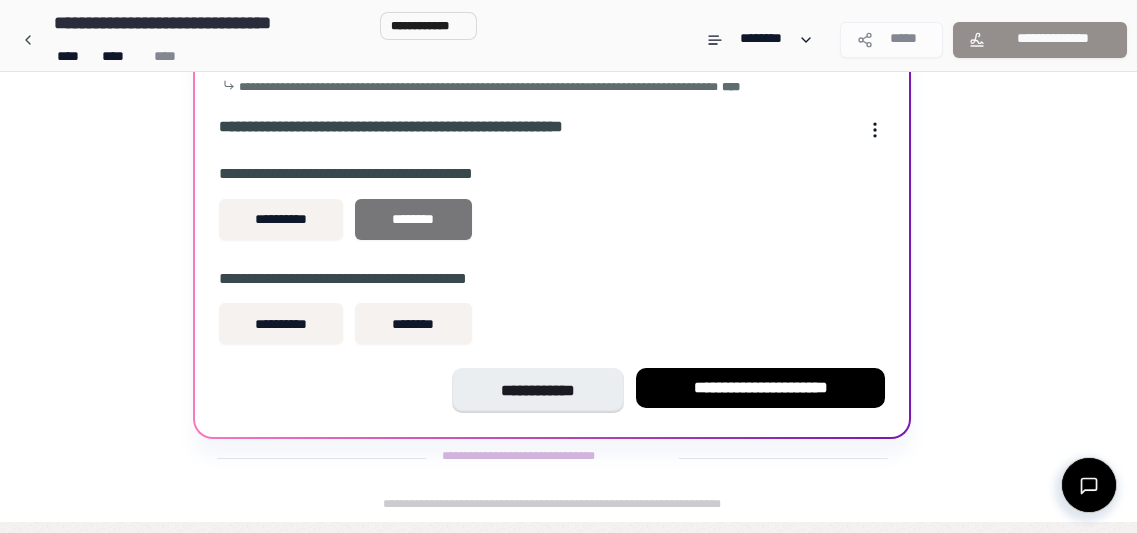 click on "********" at bounding box center [413, 219] 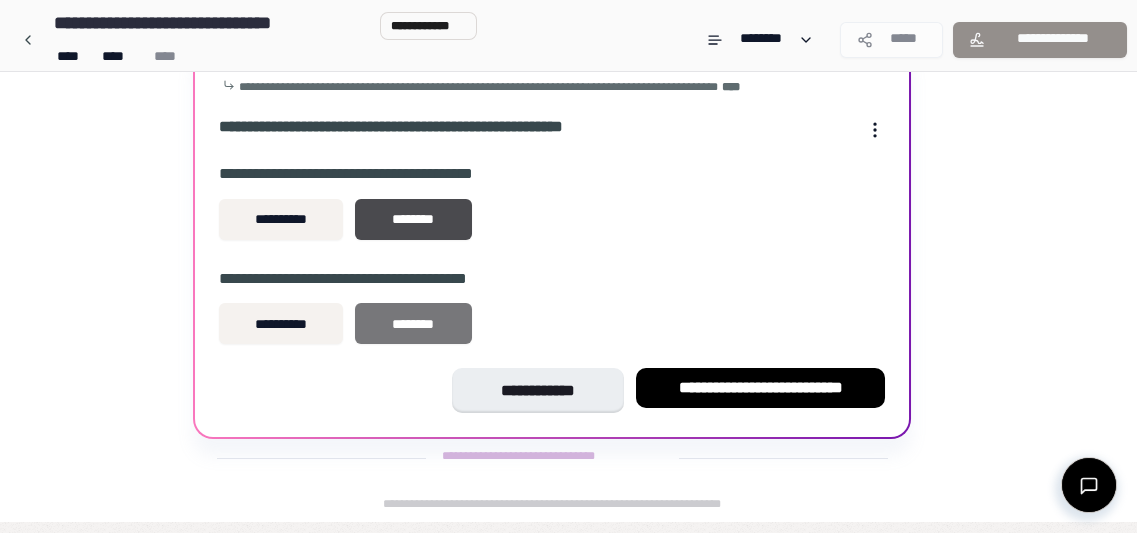 click on "********" at bounding box center (413, 323) 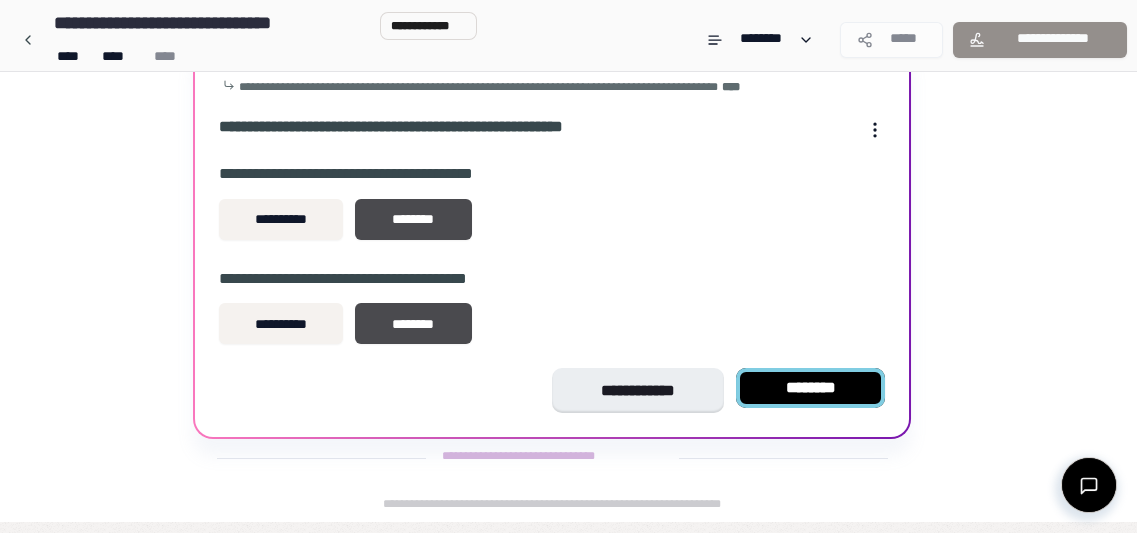 click on "********" at bounding box center [811, 388] 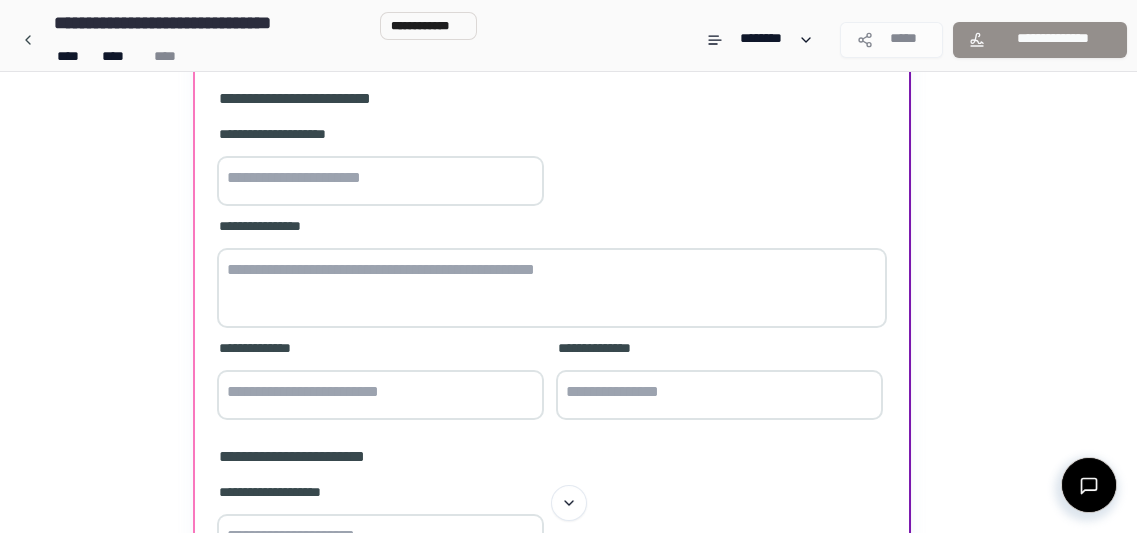 scroll, scrollTop: 196, scrollLeft: 0, axis: vertical 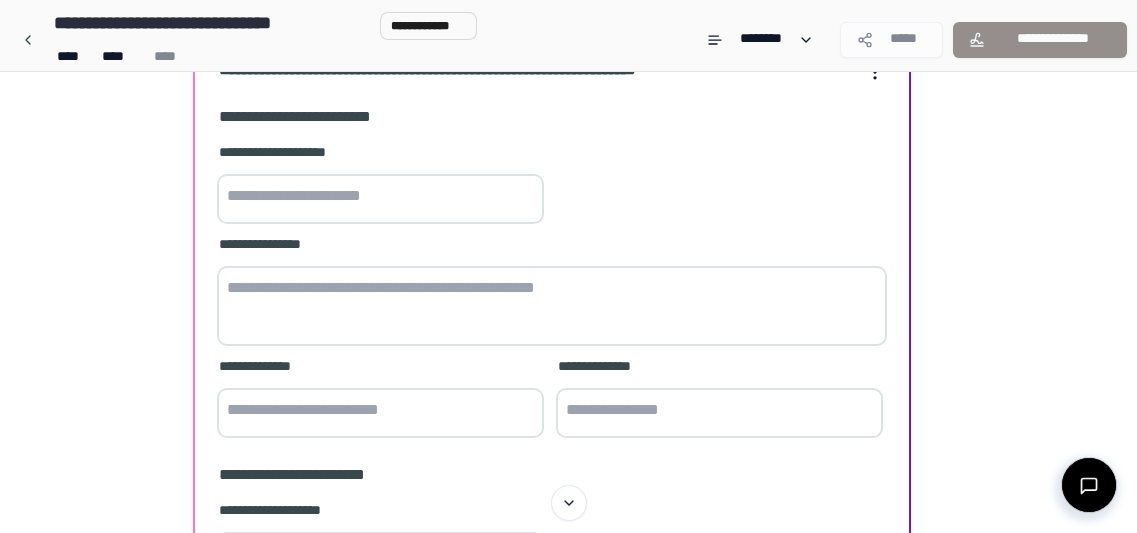 click at bounding box center [380, 199] 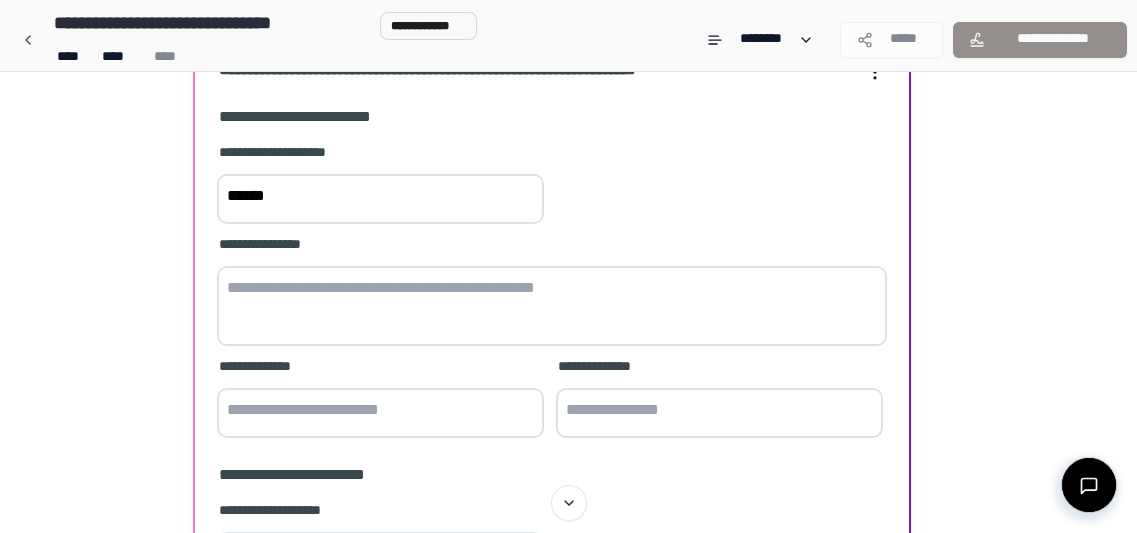 drag, startPoint x: 335, startPoint y: 214, endPoint x: 241, endPoint y: 220, distance: 94.19129 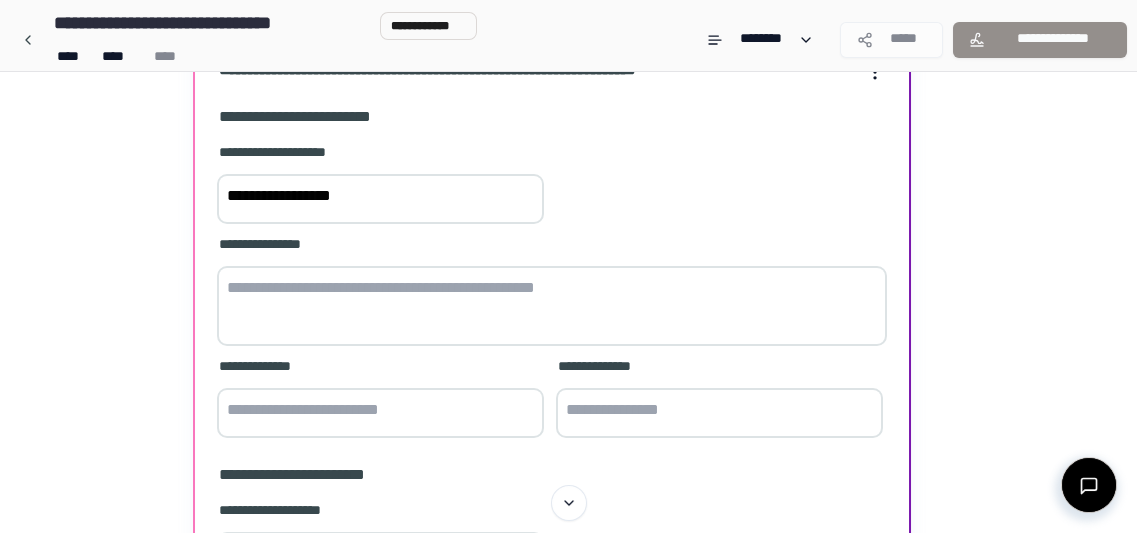 type on "**********" 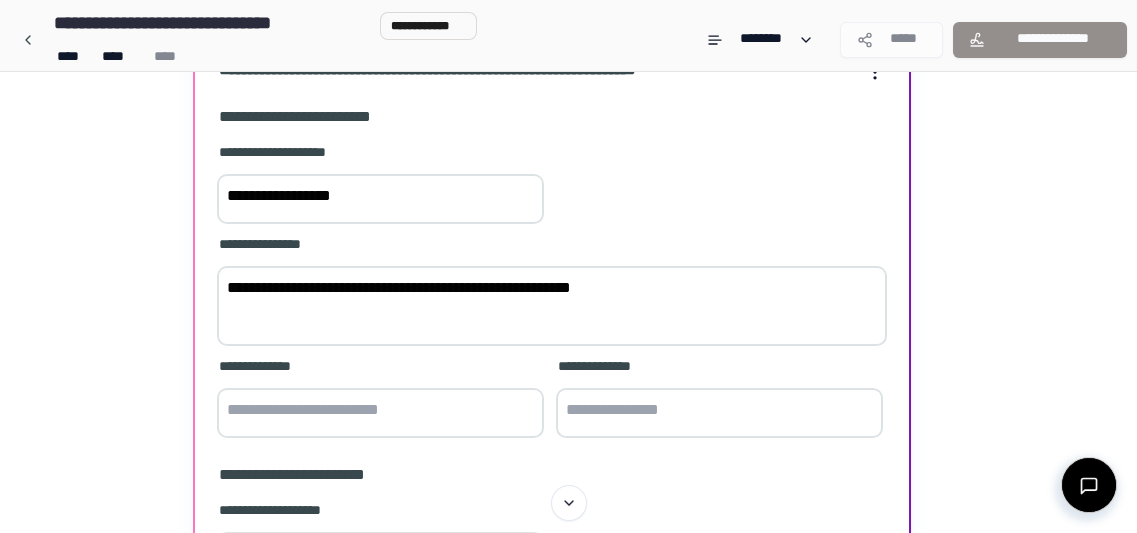 type on "**********" 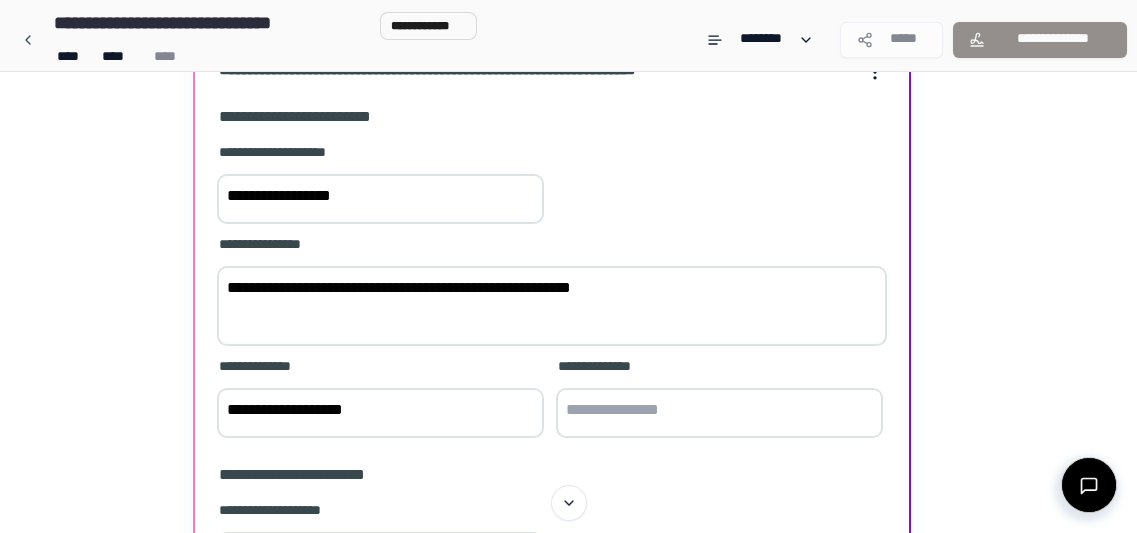 type on "**********" 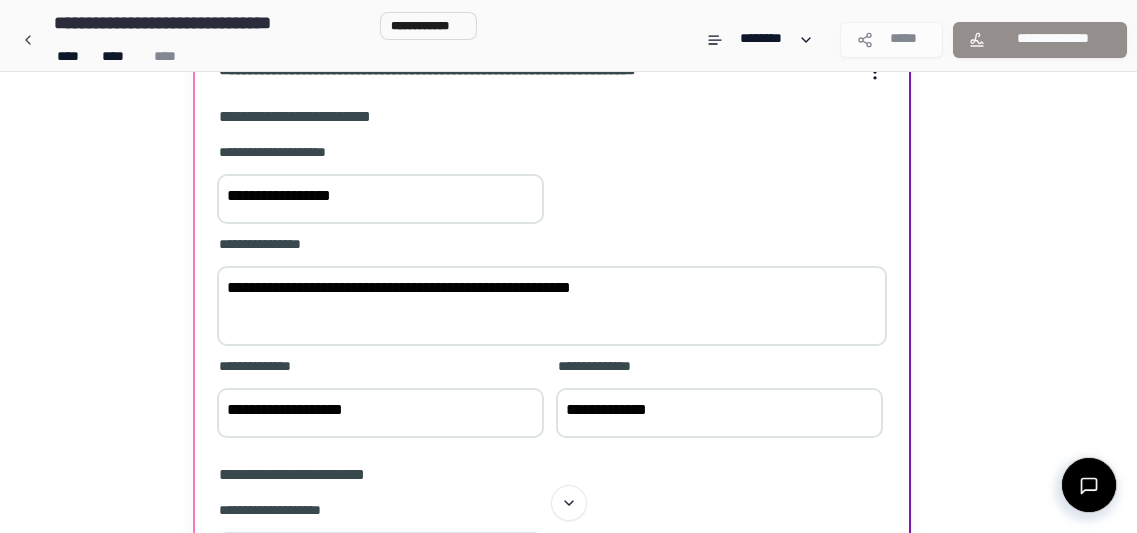 type on "**********" 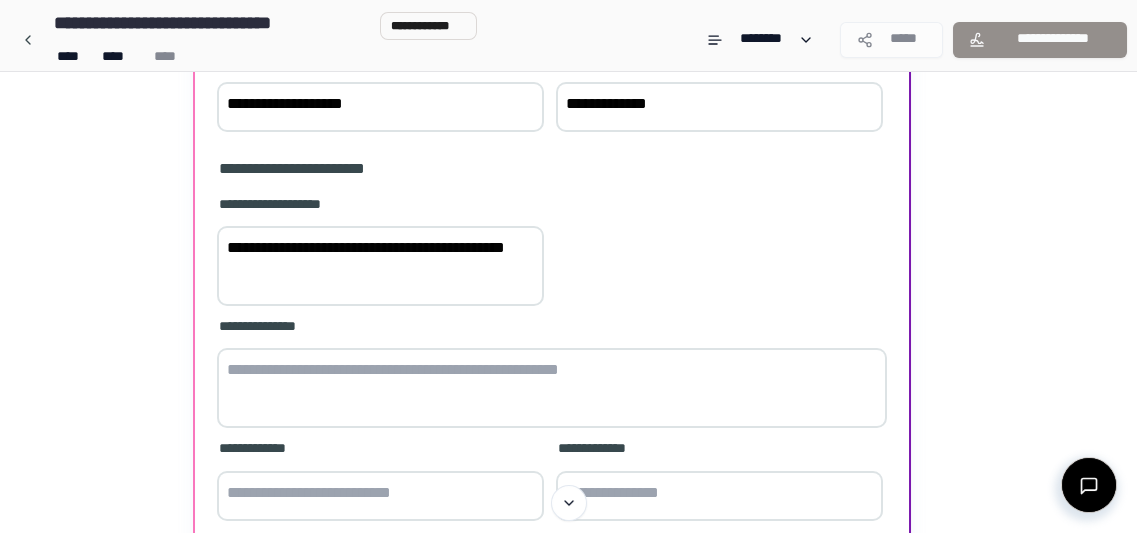 type on "**********" 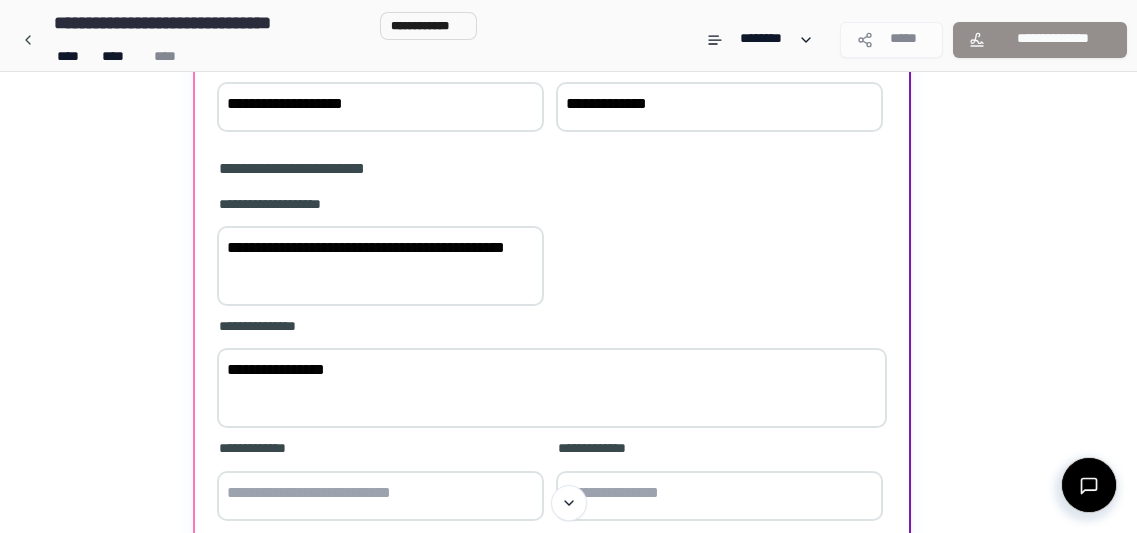 type on "**********" 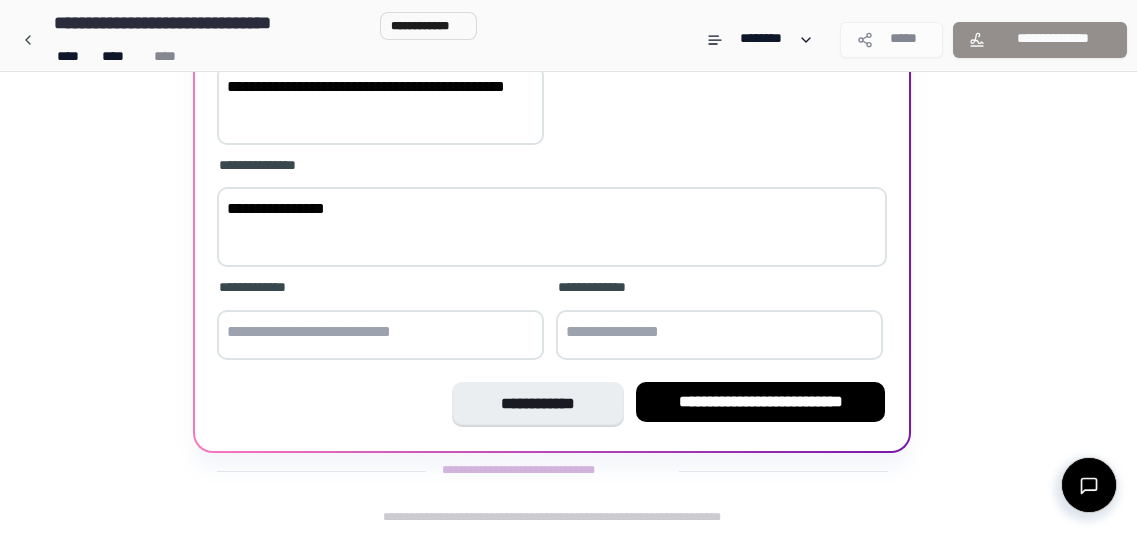 scroll, scrollTop: 680, scrollLeft: 0, axis: vertical 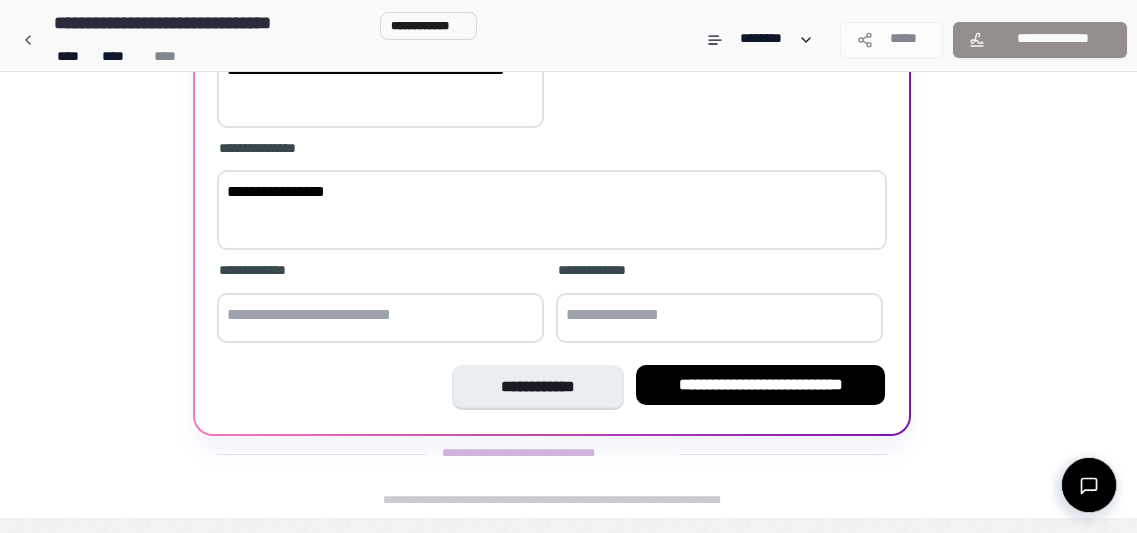 click on "**********" at bounding box center (761, 385) 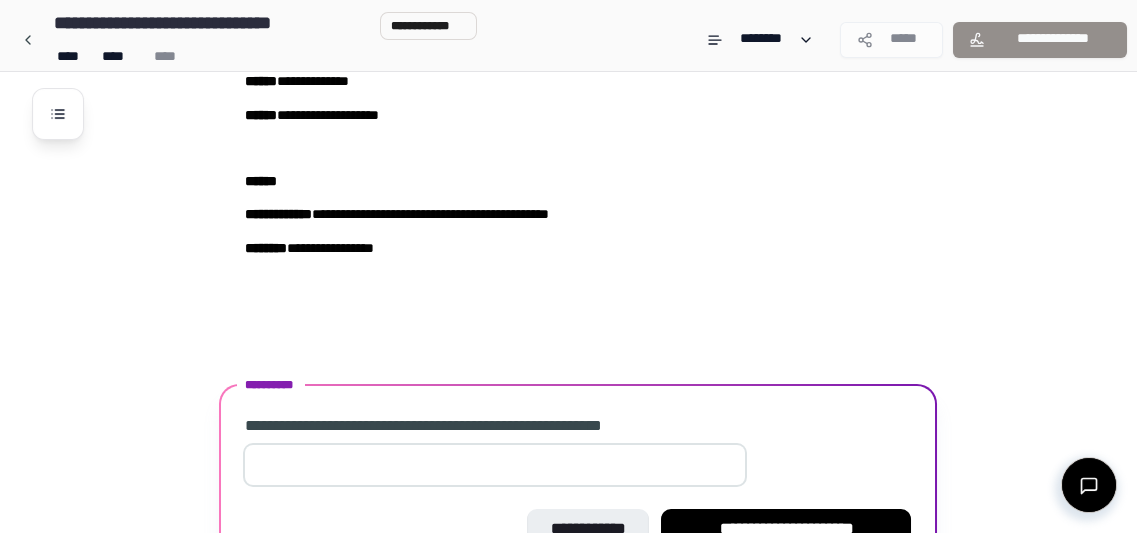 scroll, scrollTop: 398, scrollLeft: 0, axis: vertical 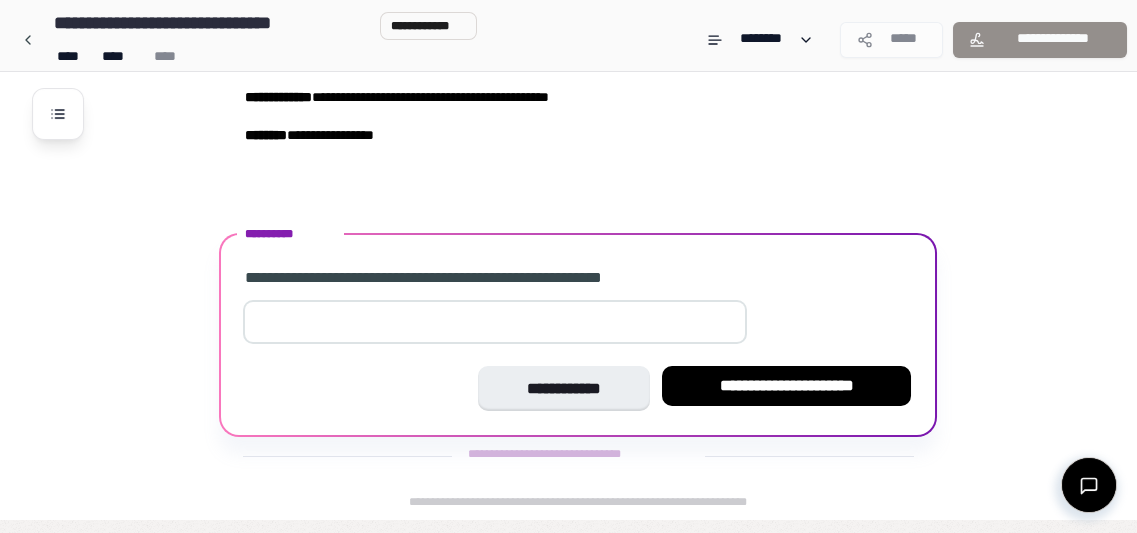 click at bounding box center (495, 322) 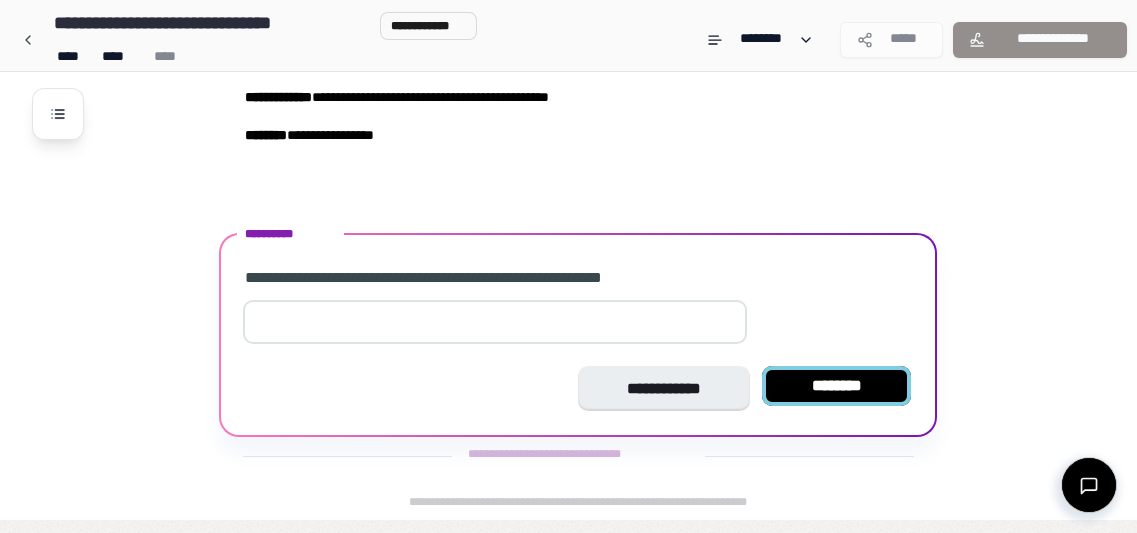 type on "*" 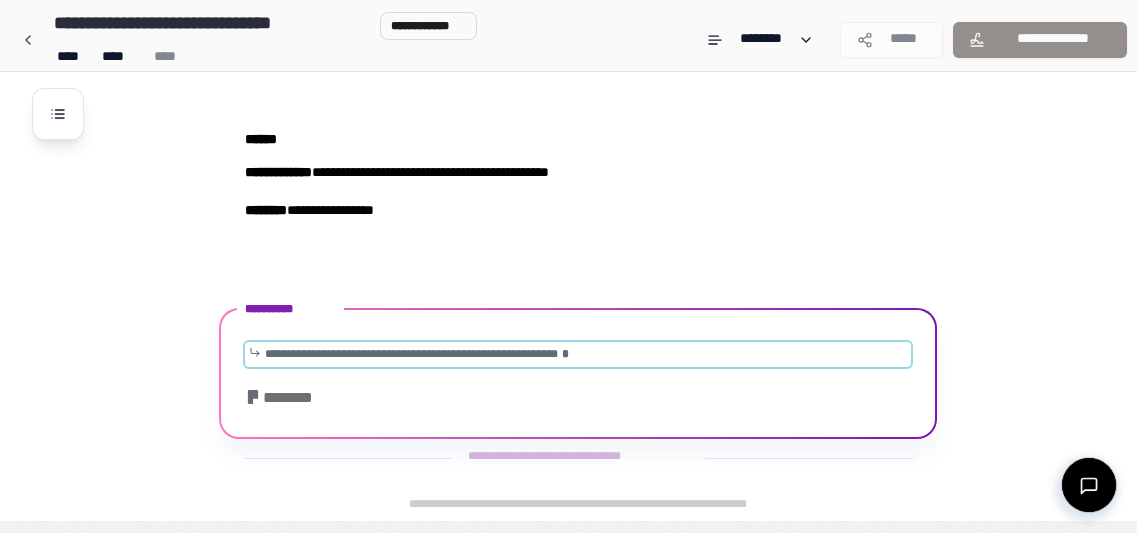 scroll, scrollTop: 472, scrollLeft: 0, axis: vertical 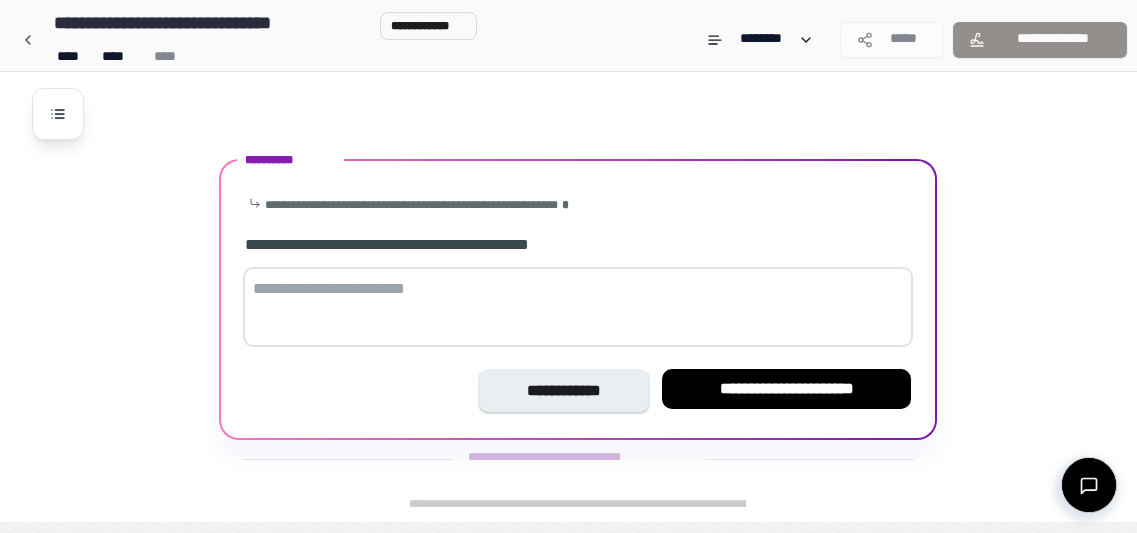 click at bounding box center [578, 307] 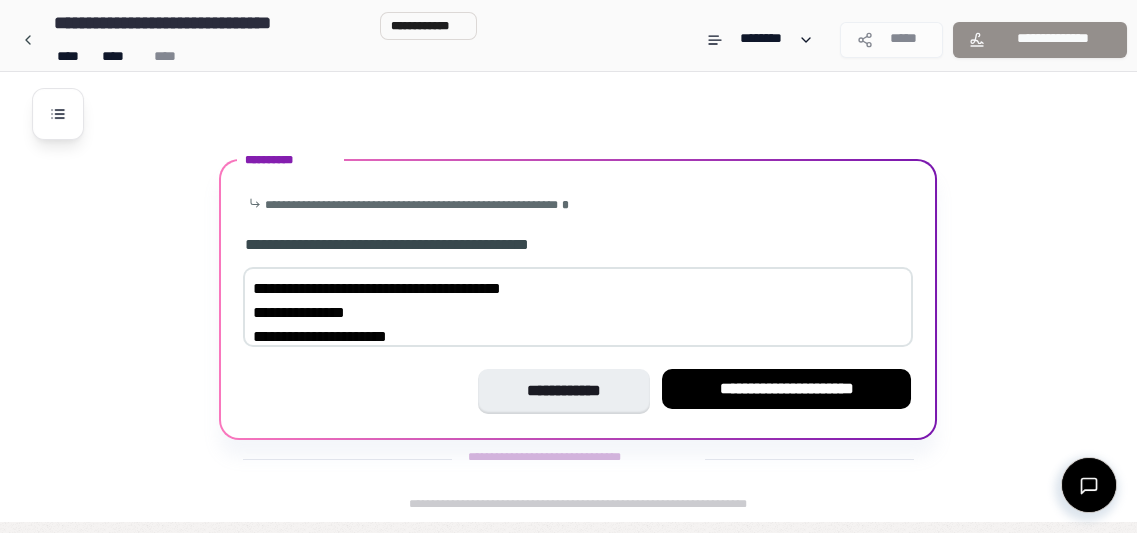 scroll, scrollTop: 923, scrollLeft: 0, axis: vertical 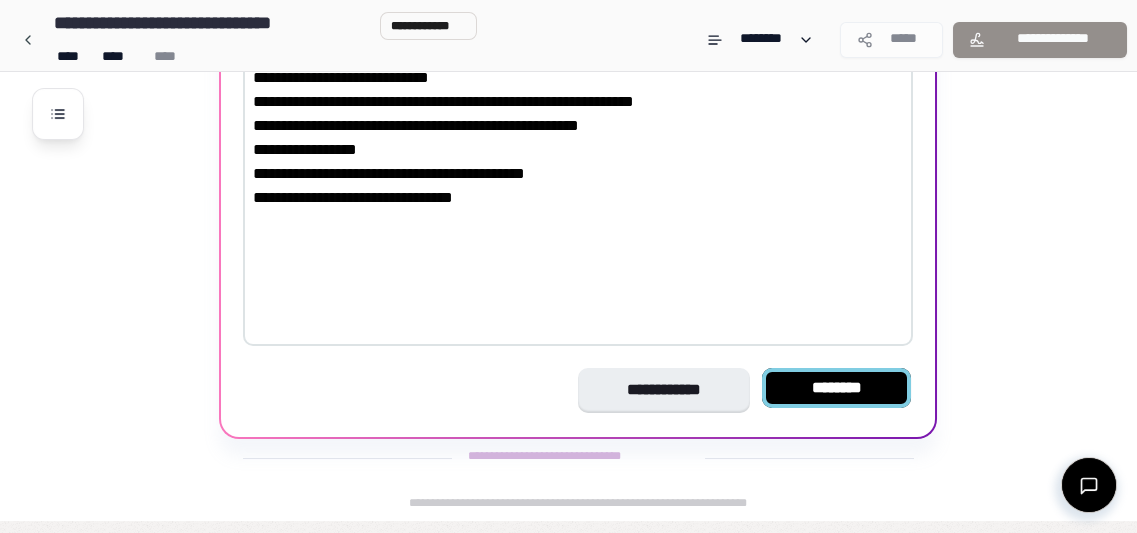 type on "**********" 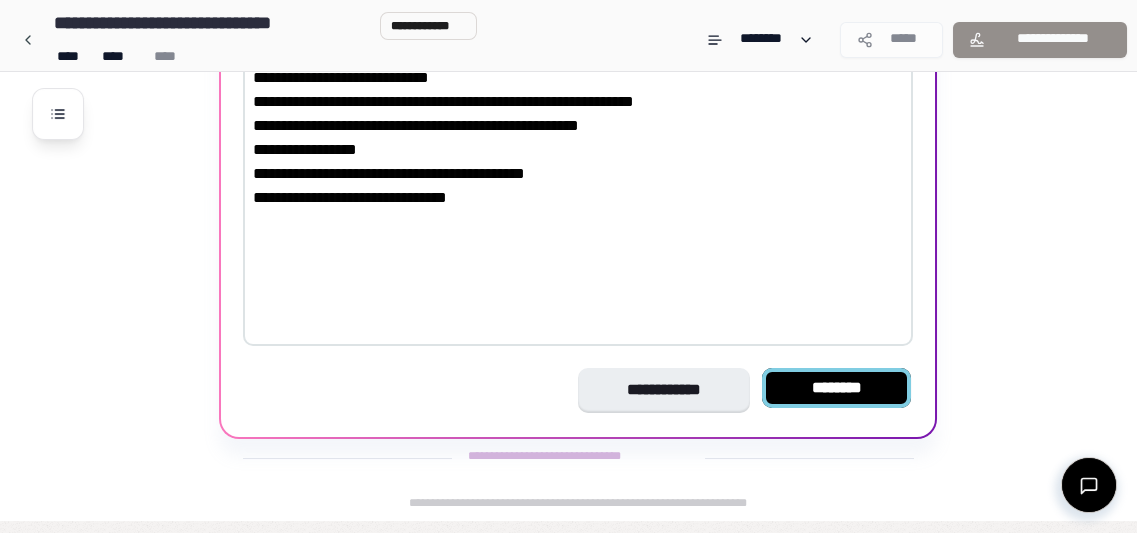 click on "********" at bounding box center (837, 388) 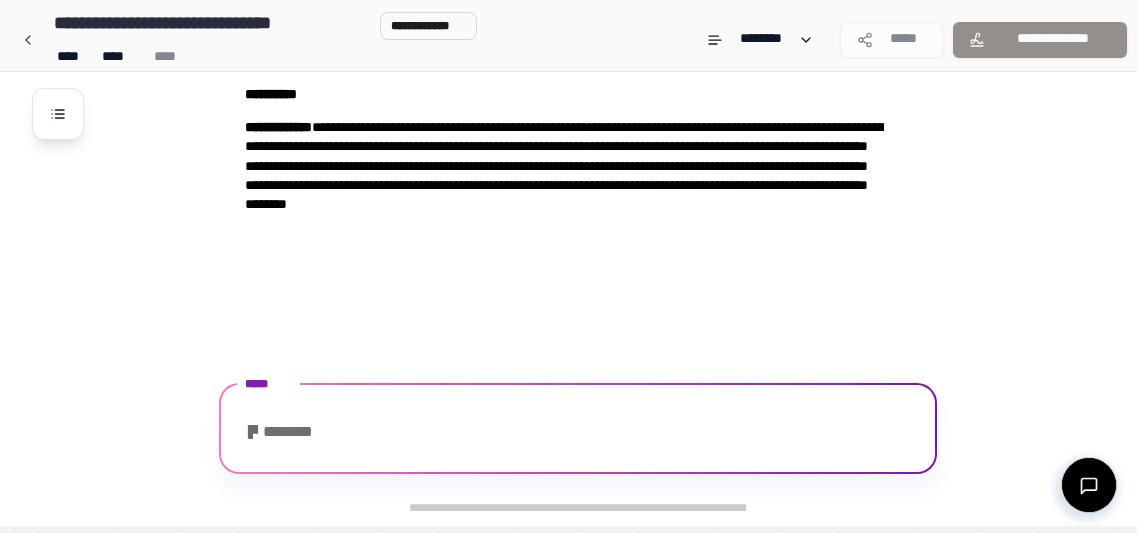 scroll, scrollTop: 685, scrollLeft: 0, axis: vertical 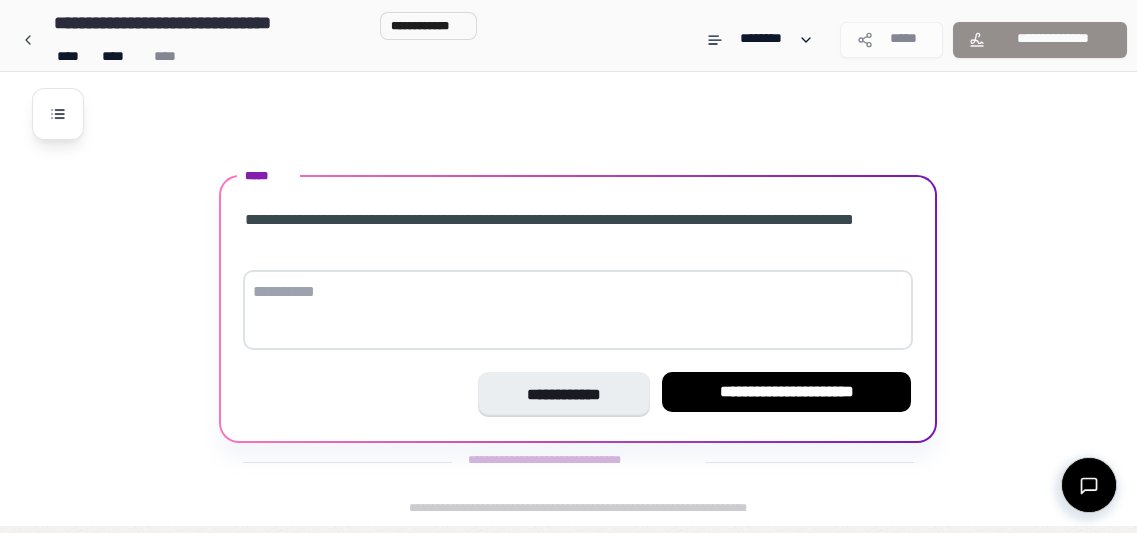 click at bounding box center [578, 310] 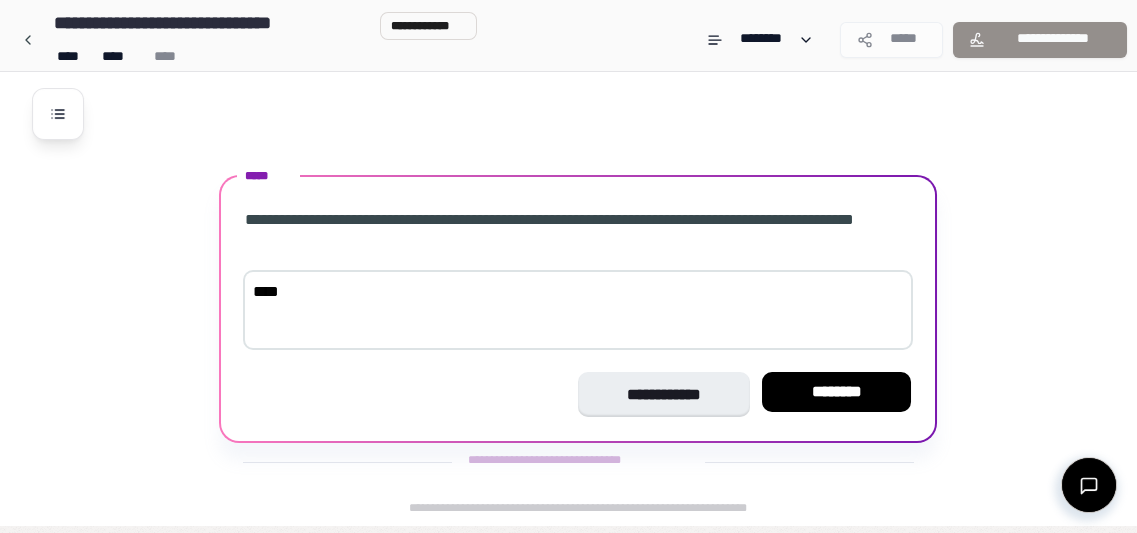 click on "****" at bounding box center (578, 310) 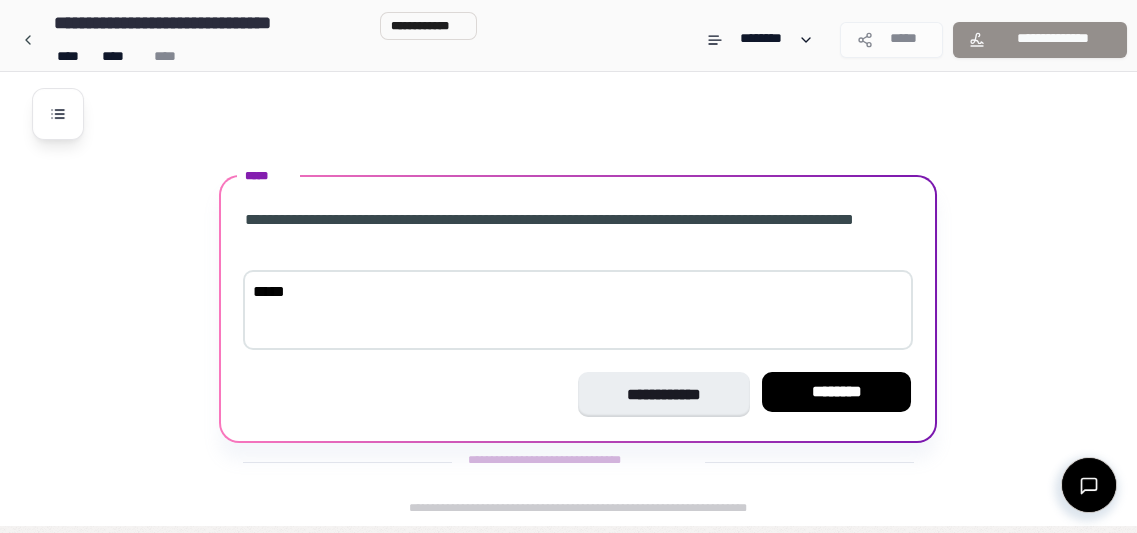 click on "*****" at bounding box center [578, 310] 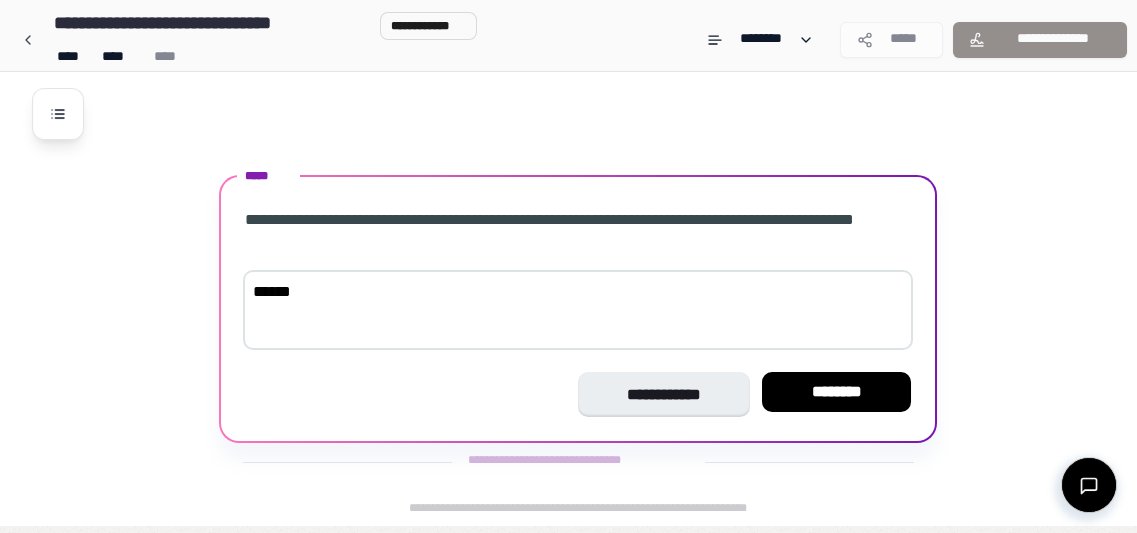 click on "******" at bounding box center (578, 310) 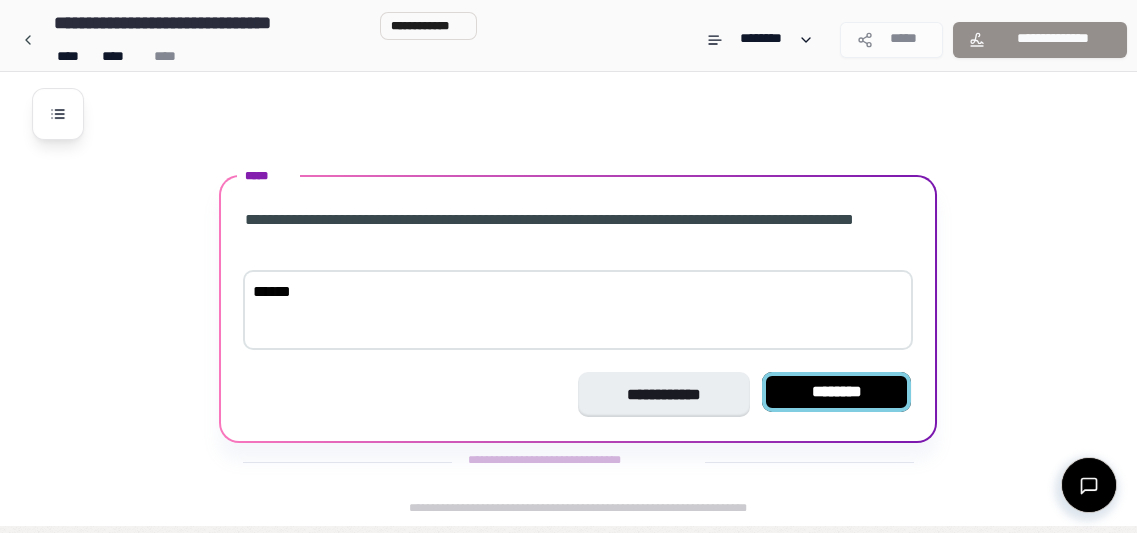 type on "******" 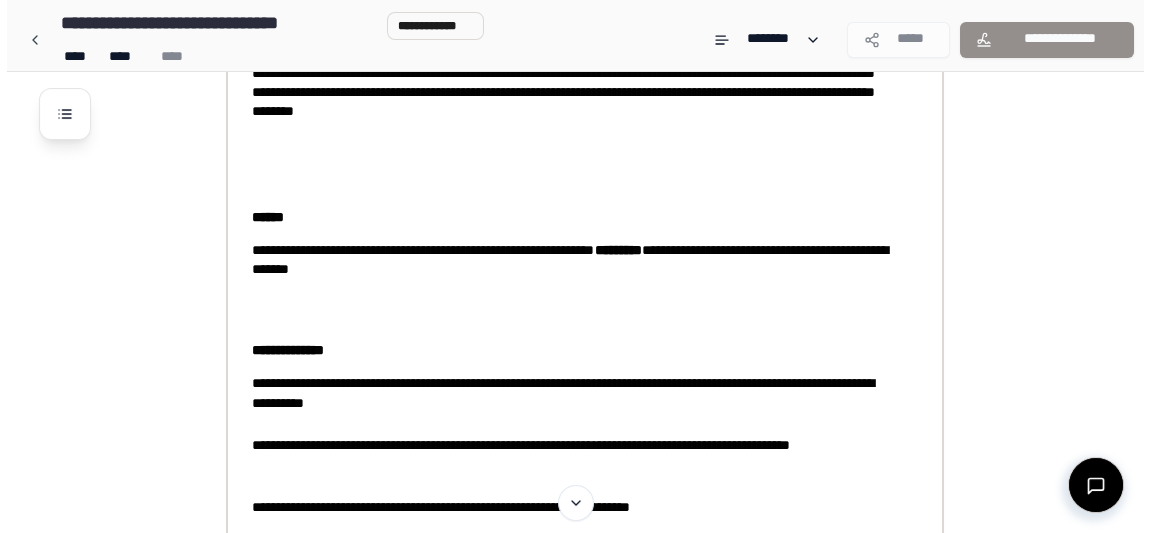 scroll, scrollTop: 533, scrollLeft: 0, axis: vertical 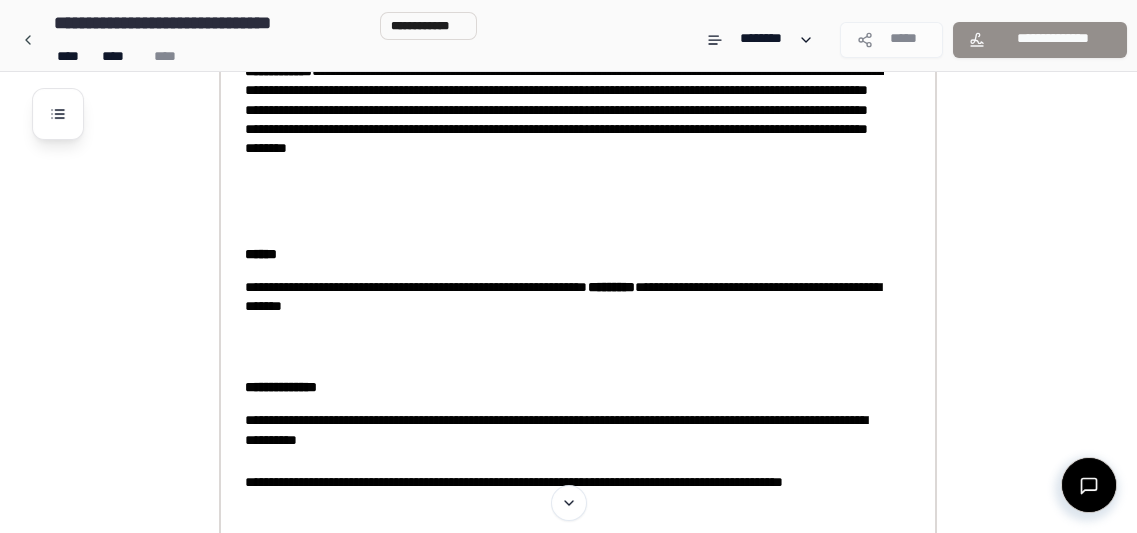 click on "**********" at bounding box center [564, 221] 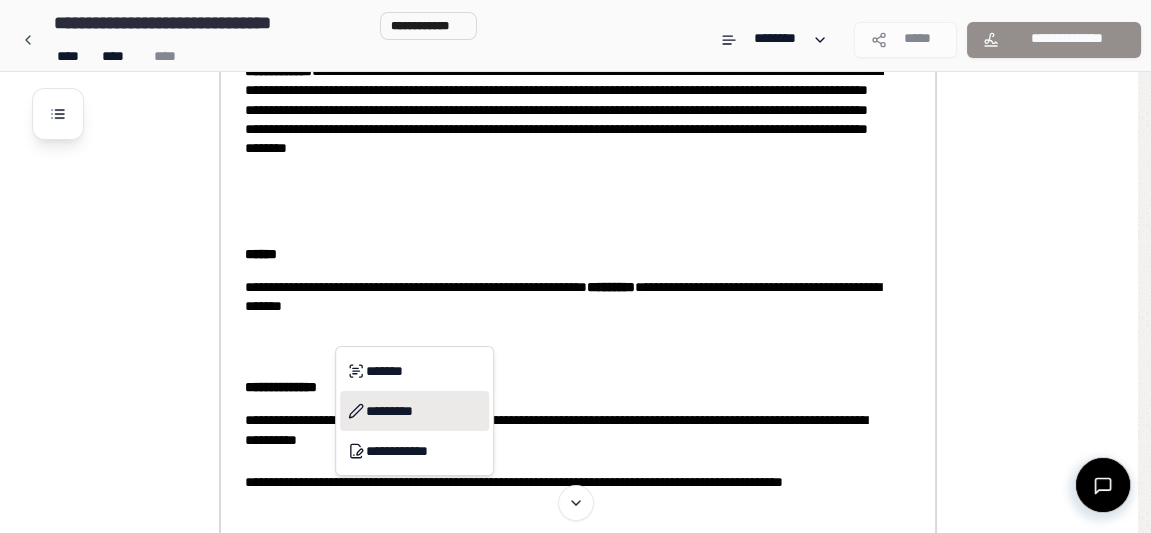 click on "*********" at bounding box center [414, 411] 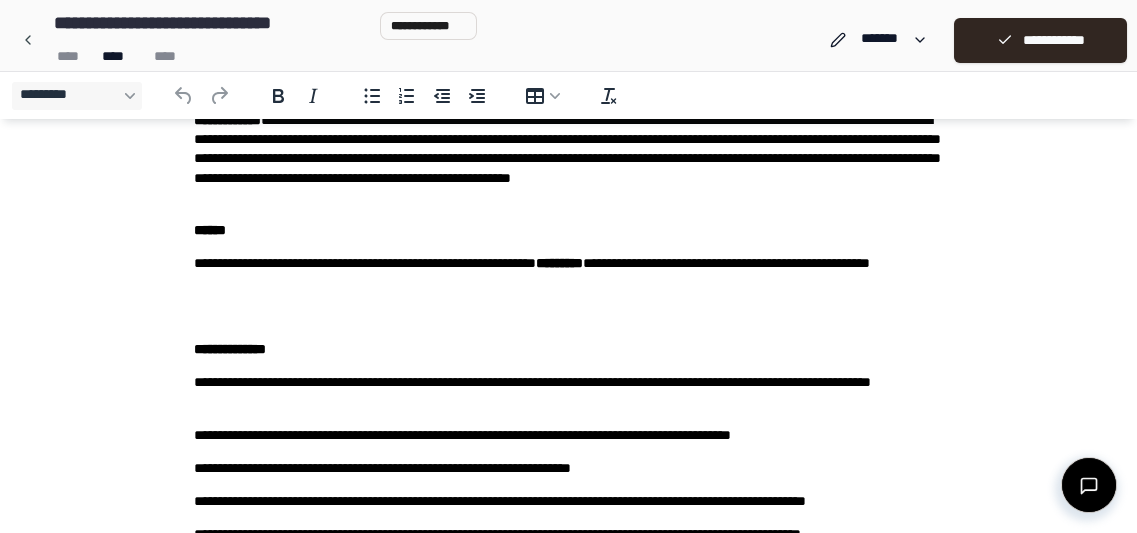 scroll, scrollTop: 363, scrollLeft: 0, axis: vertical 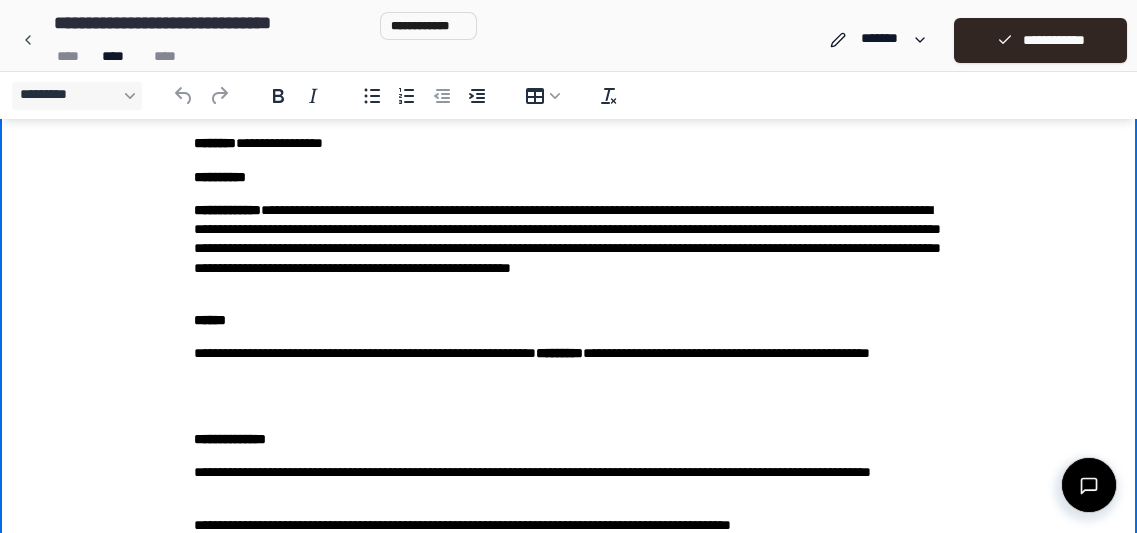 click on "**********" at bounding box center [569, 363] 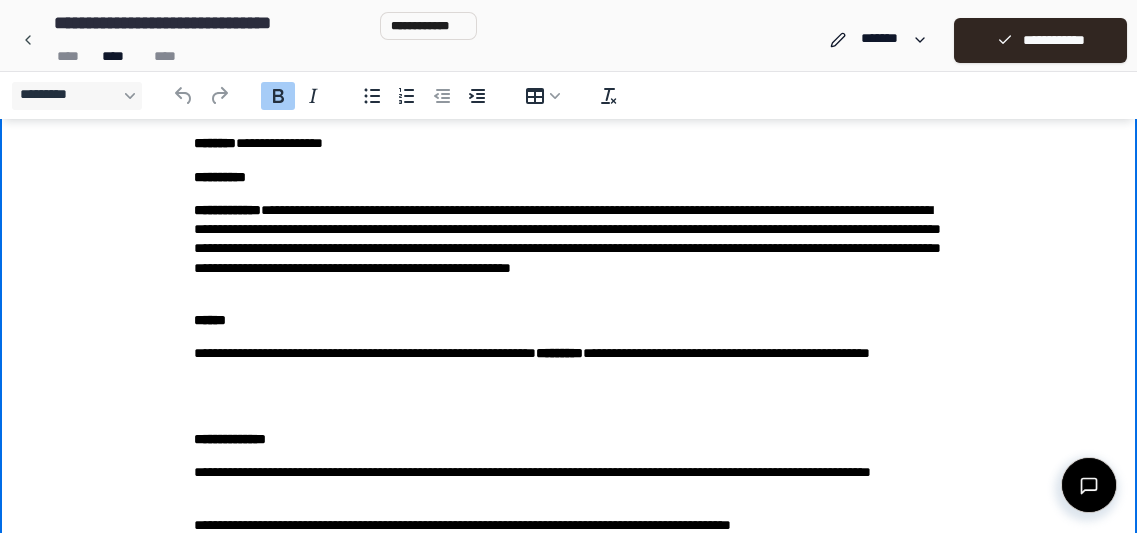 click on "*********" at bounding box center [559, 353] 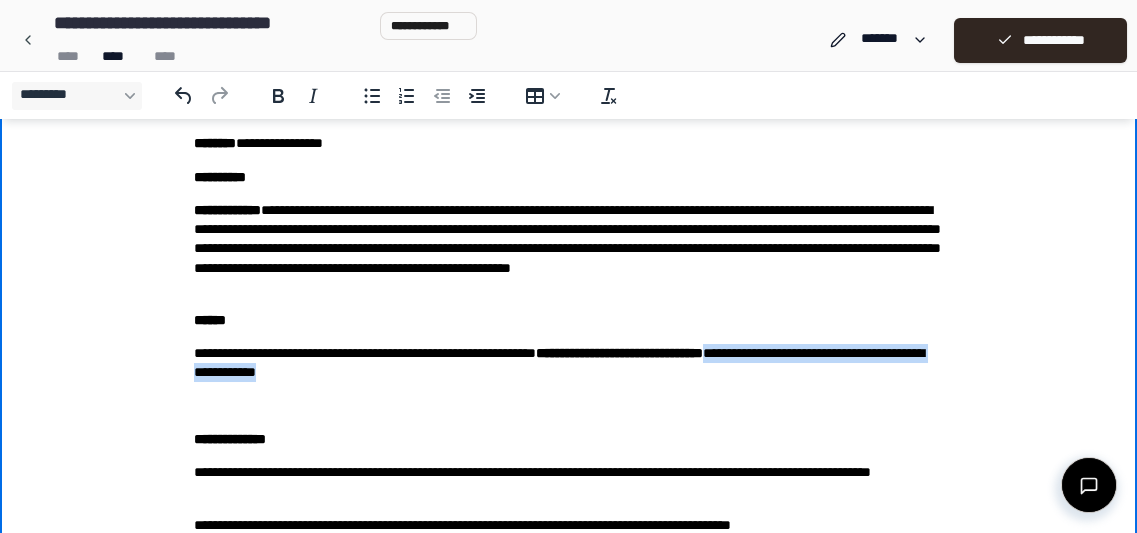 drag, startPoint x: 806, startPoint y: 357, endPoint x: 829, endPoint y: 373, distance: 28.01785 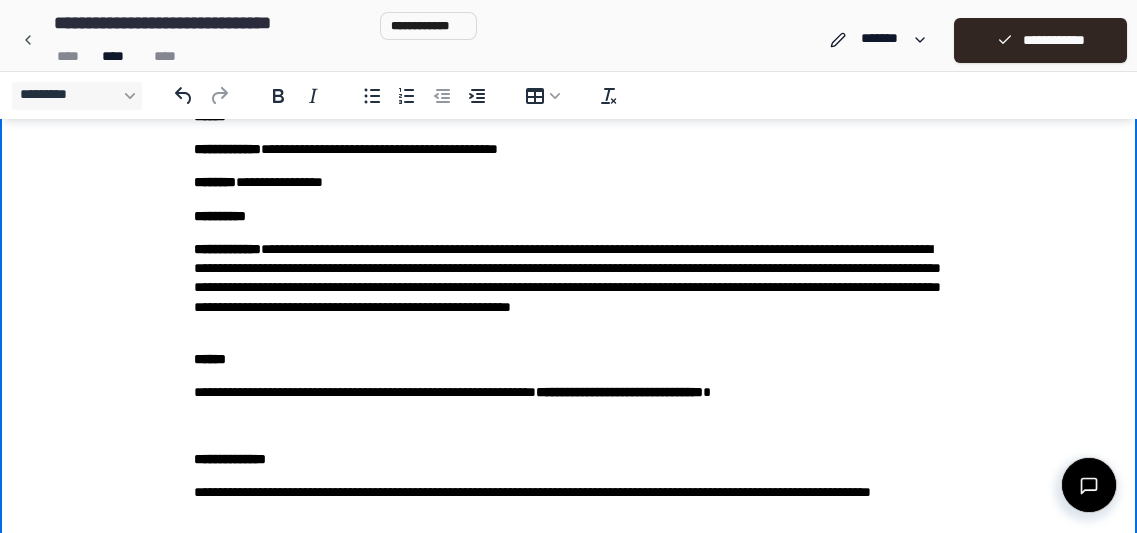 click at bounding box center [569, 425] 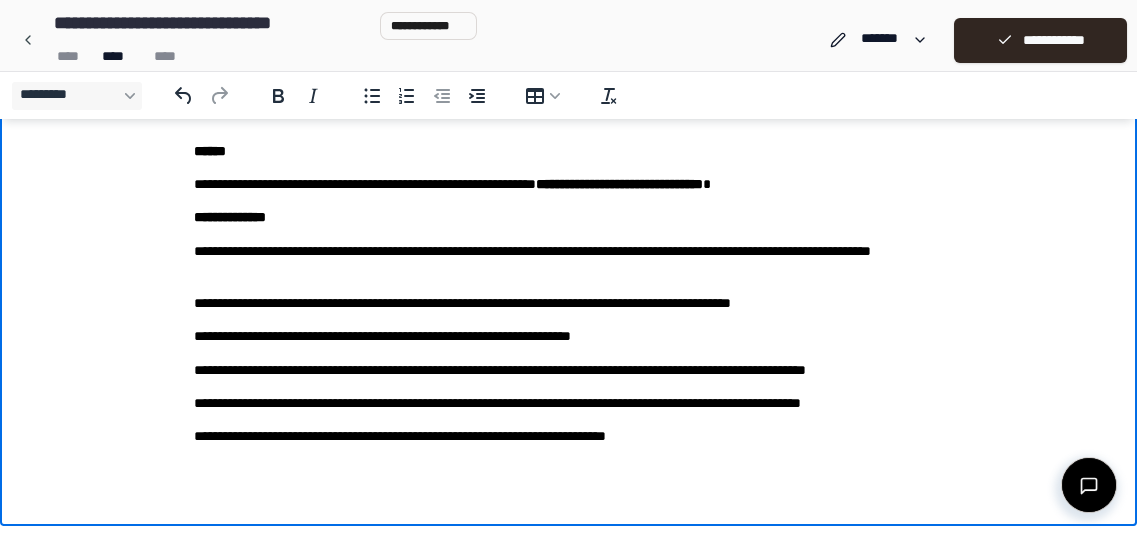 scroll, scrollTop: 572, scrollLeft: 0, axis: vertical 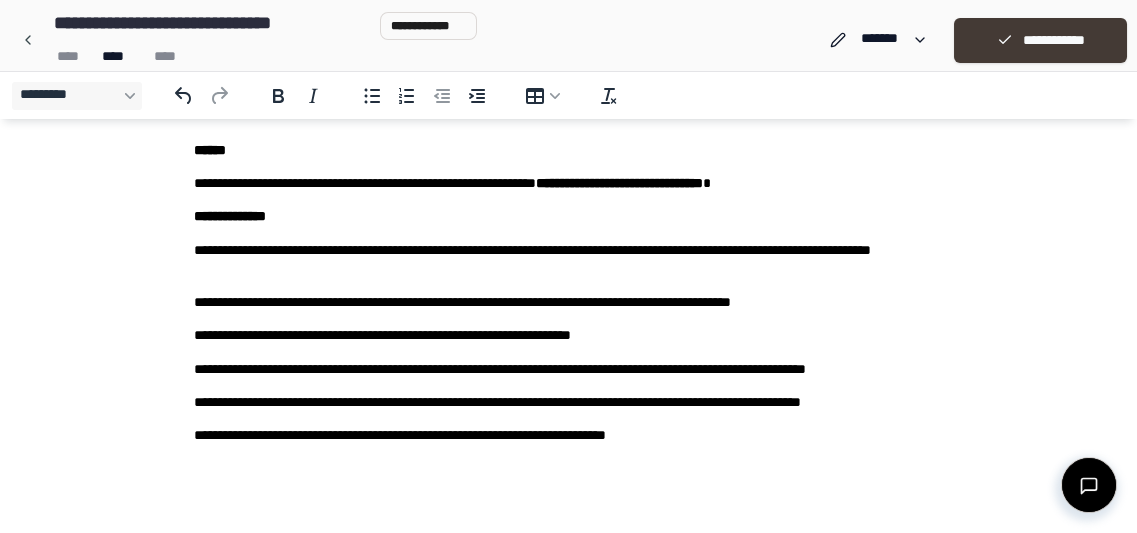 click on "**********" at bounding box center (1040, 40) 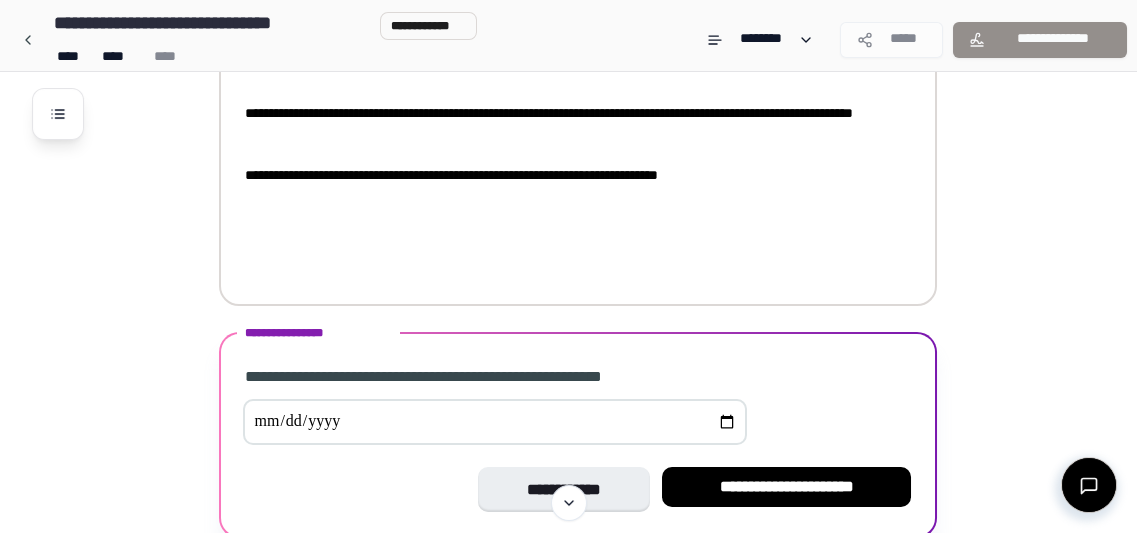 scroll, scrollTop: 1128, scrollLeft: 0, axis: vertical 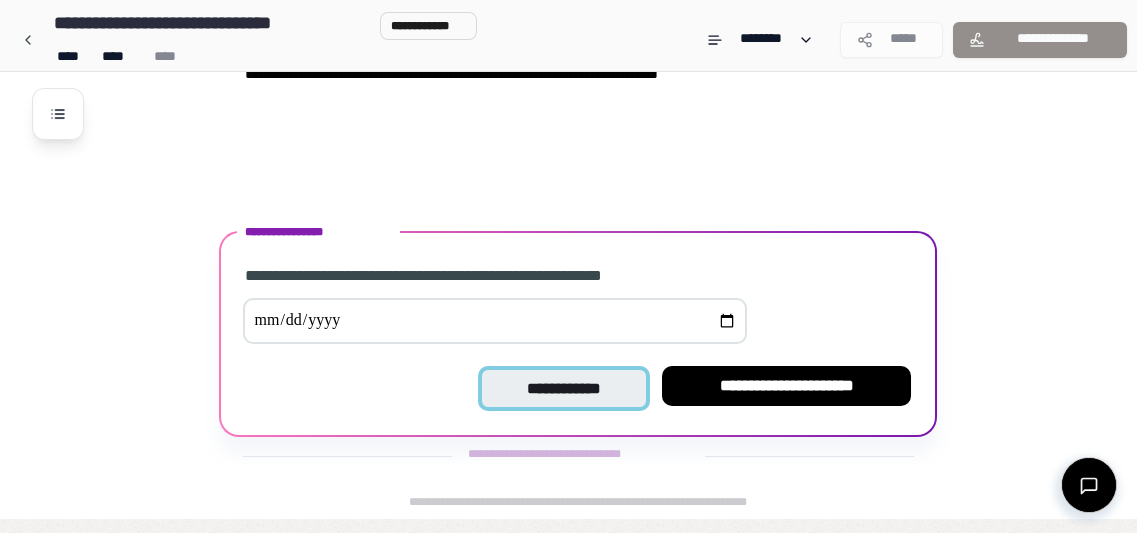 click on "**********" at bounding box center (564, 388) 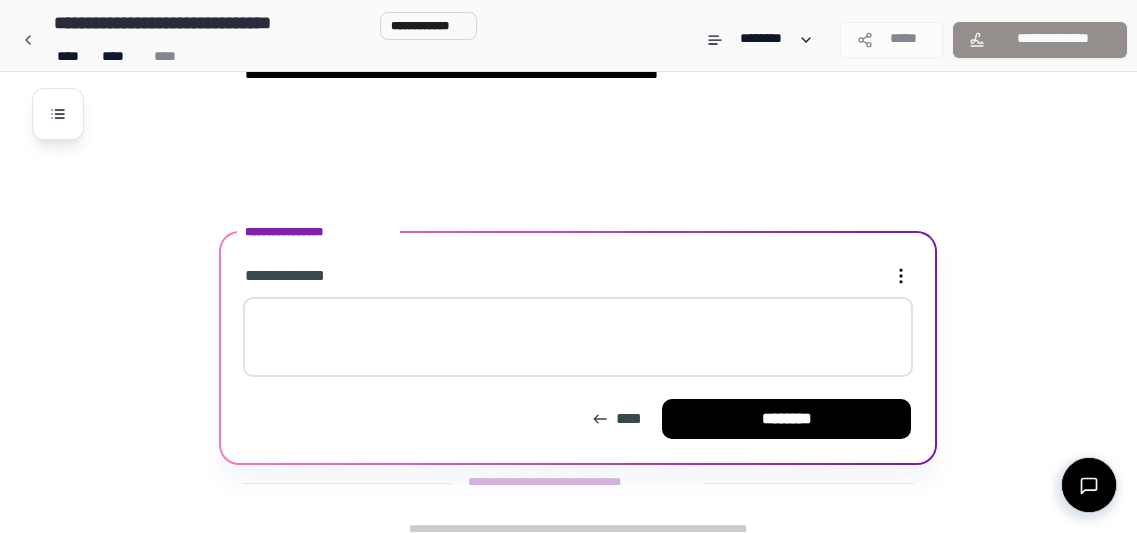 scroll, scrollTop: 1156, scrollLeft: 0, axis: vertical 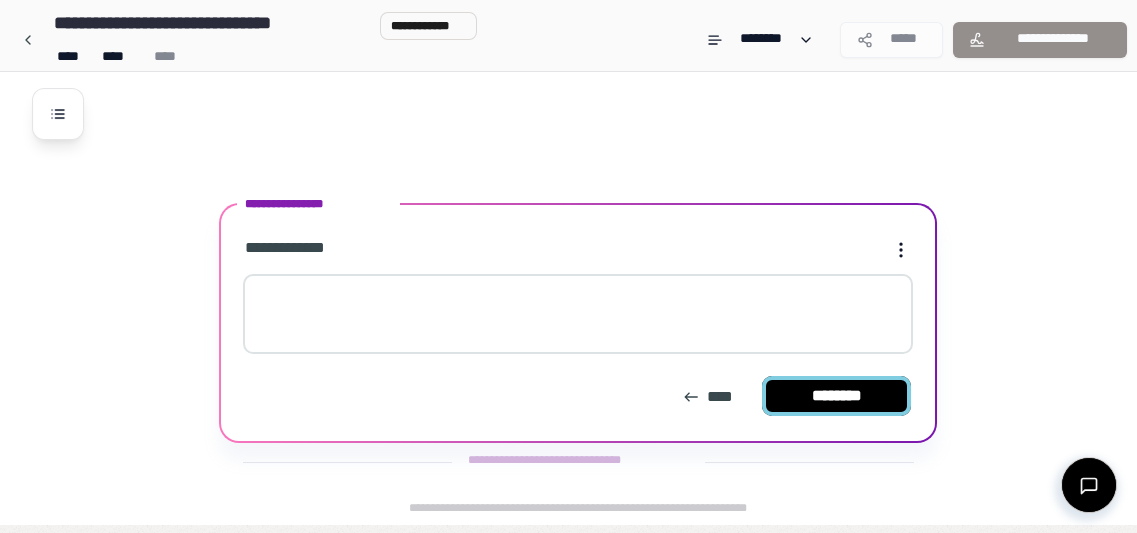 click on "********" at bounding box center (837, 396) 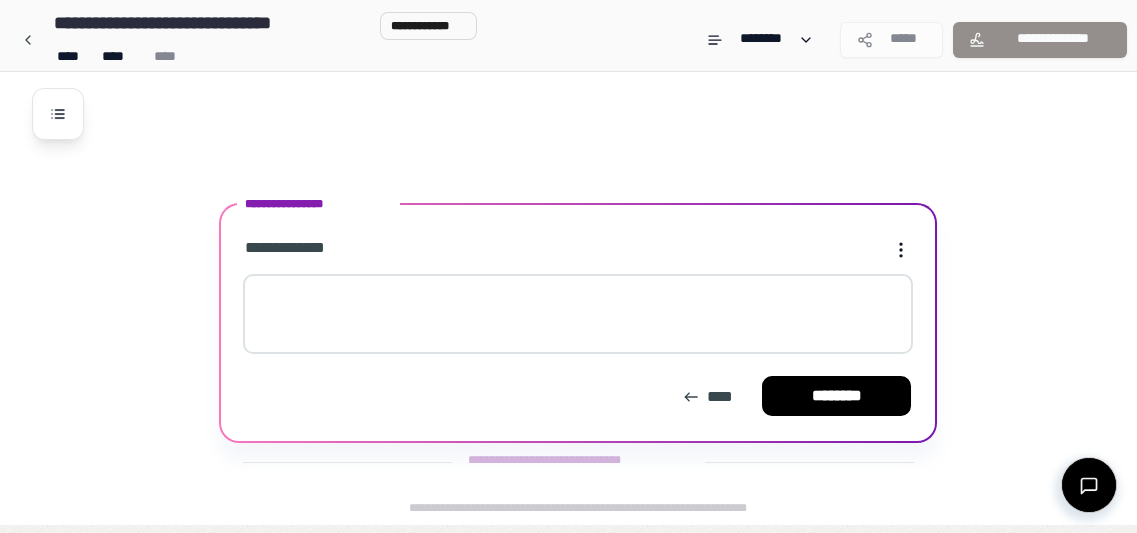click at bounding box center (578, 314) 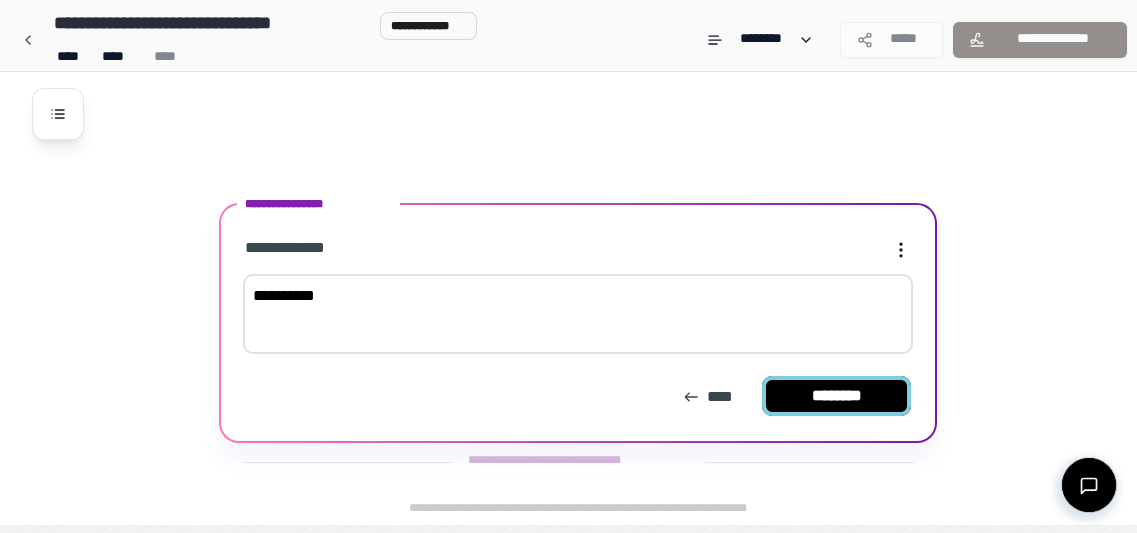 type on "**********" 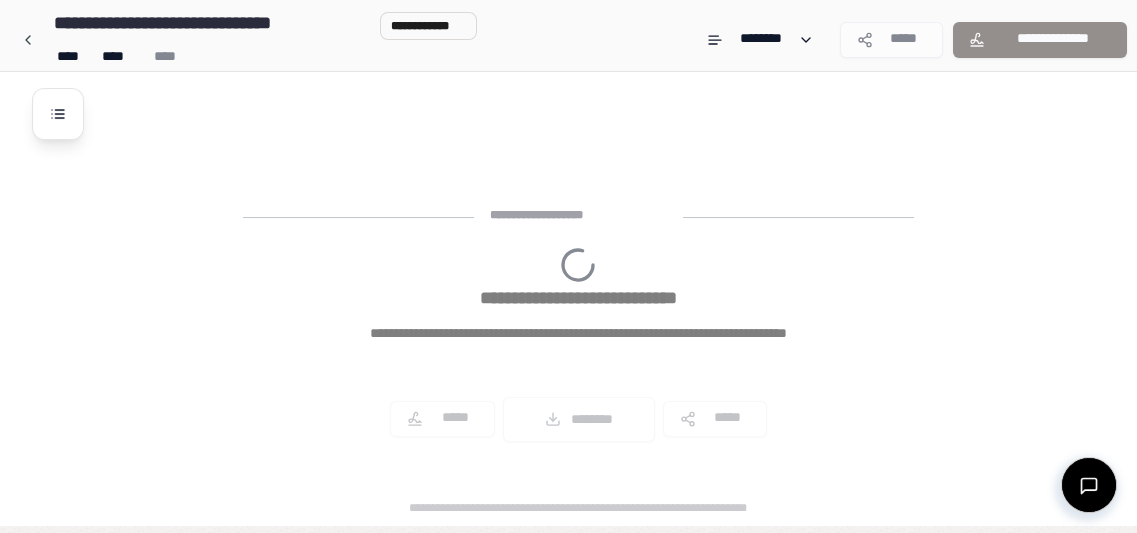 scroll, scrollTop: 1455, scrollLeft: 0, axis: vertical 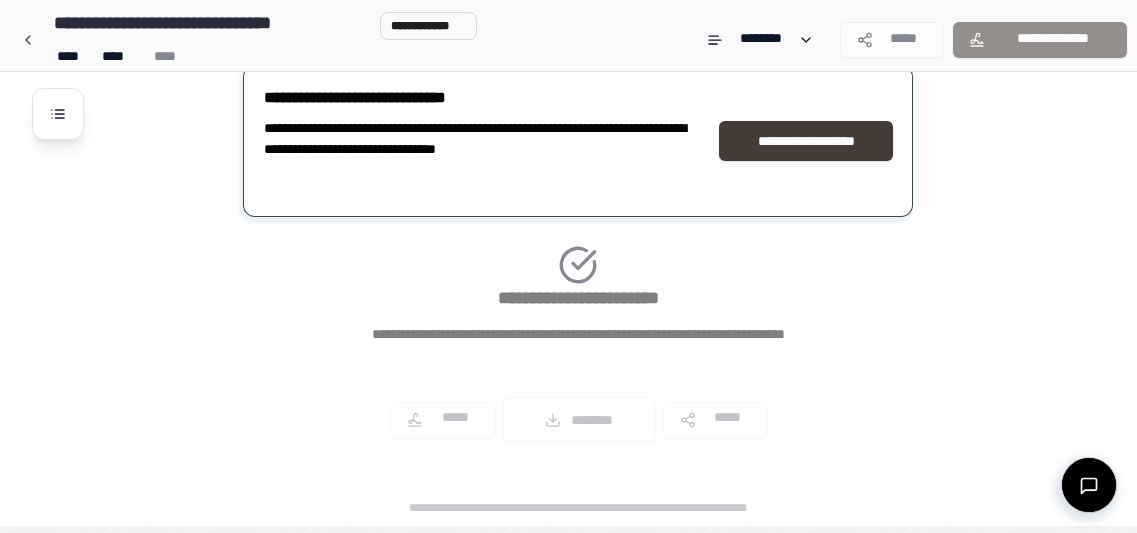 click on "**********" at bounding box center (806, 141) 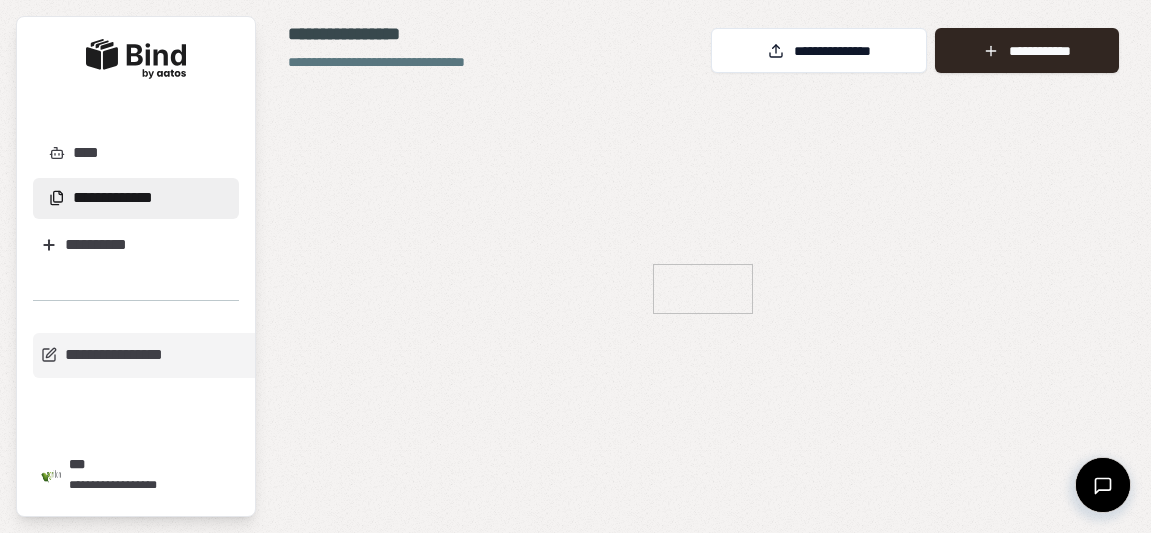 scroll, scrollTop: 0, scrollLeft: 0, axis: both 